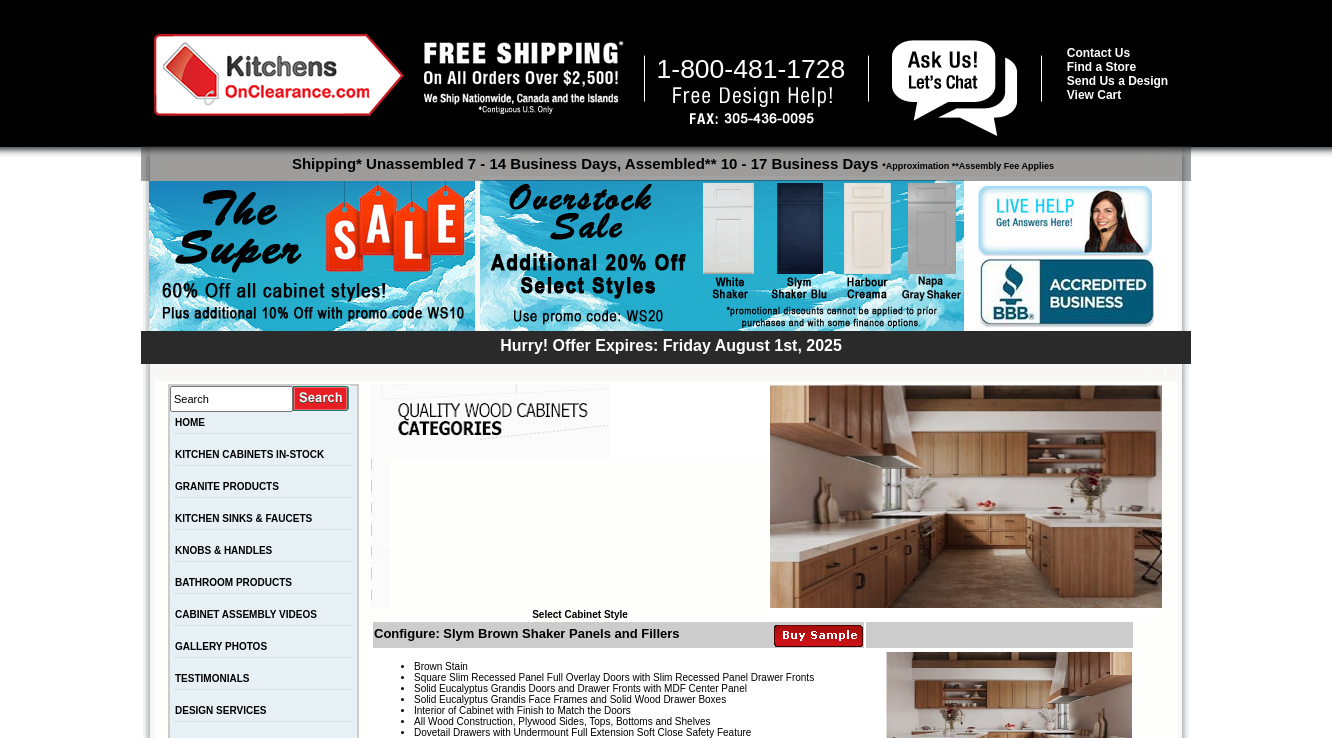 scroll, scrollTop: 2800, scrollLeft: 0, axis: vertical 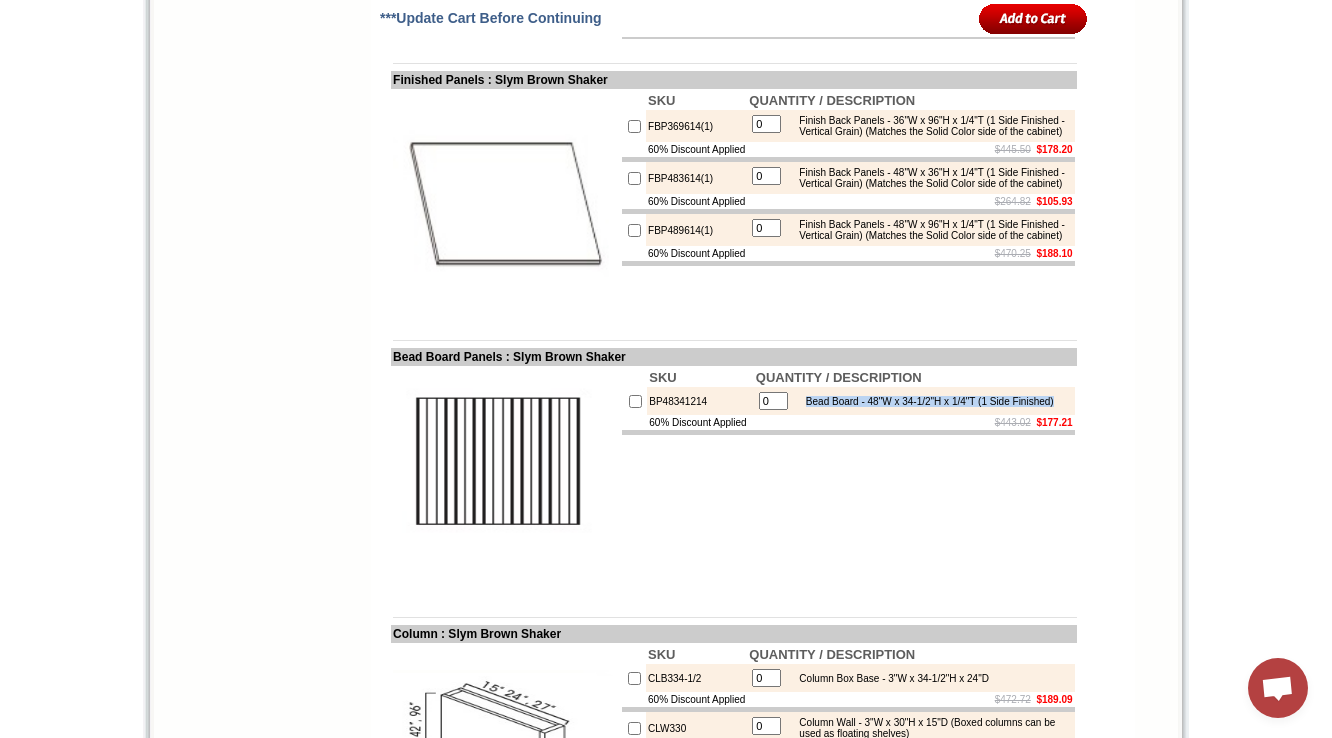 drag, startPoint x: 815, startPoint y: 554, endPoint x: 876, endPoint y: 568, distance: 62.58594 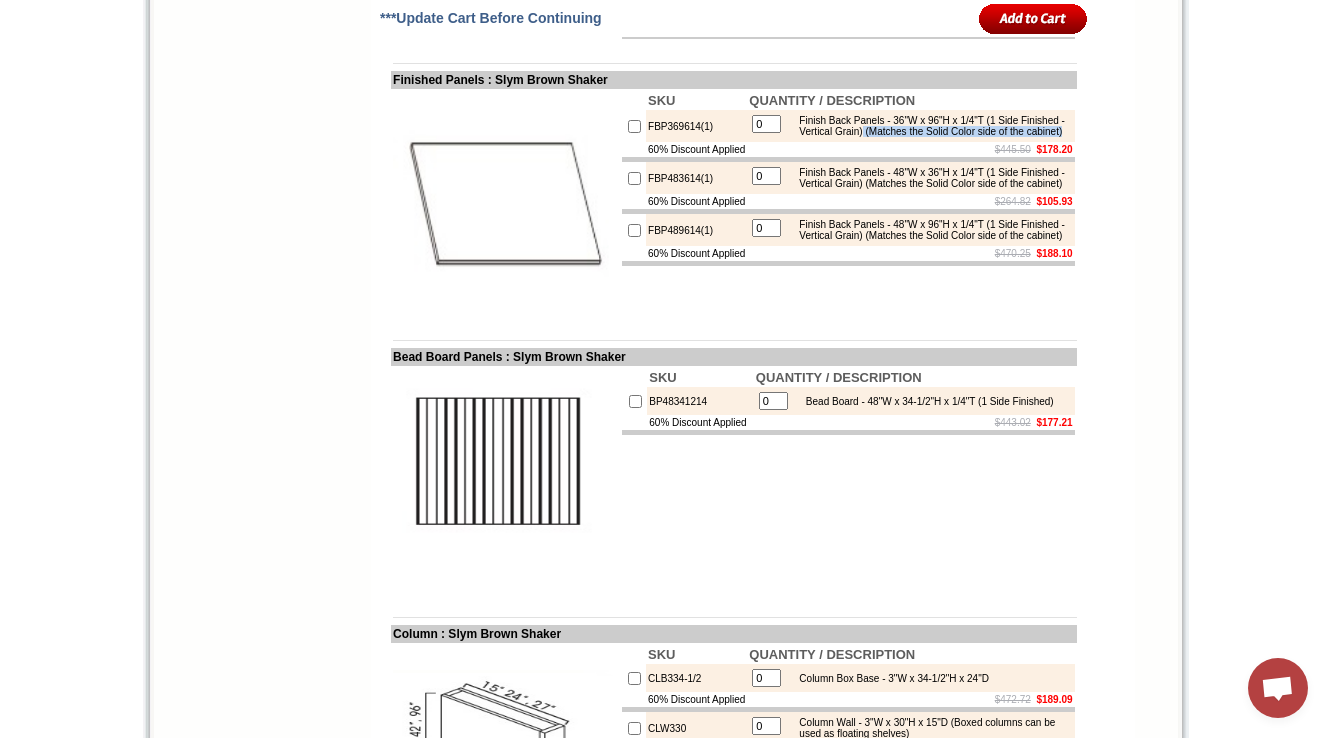 drag, startPoint x: 944, startPoint y: 288, endPoint x: 956, endPoint y: 300, distance: 16.970562 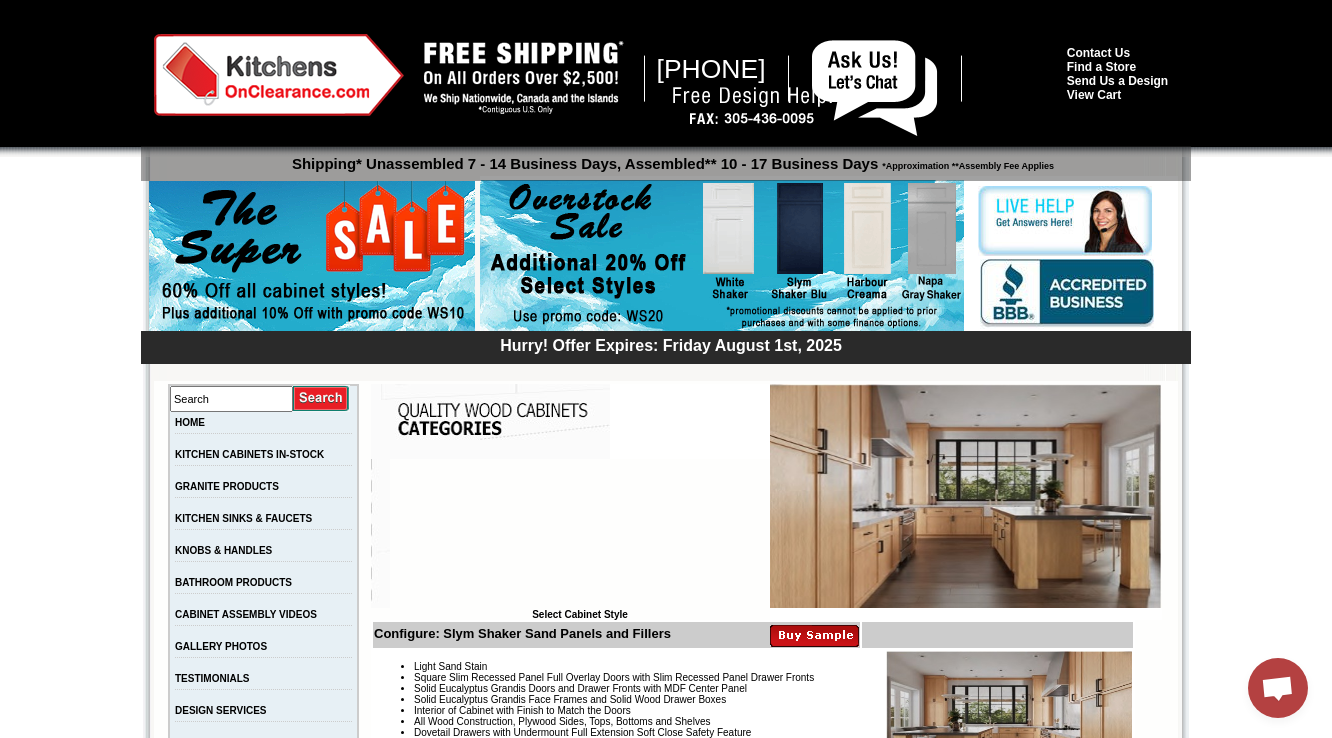 scroll, scrollTop: 2792, scrollLeft: 0, axis: vertical 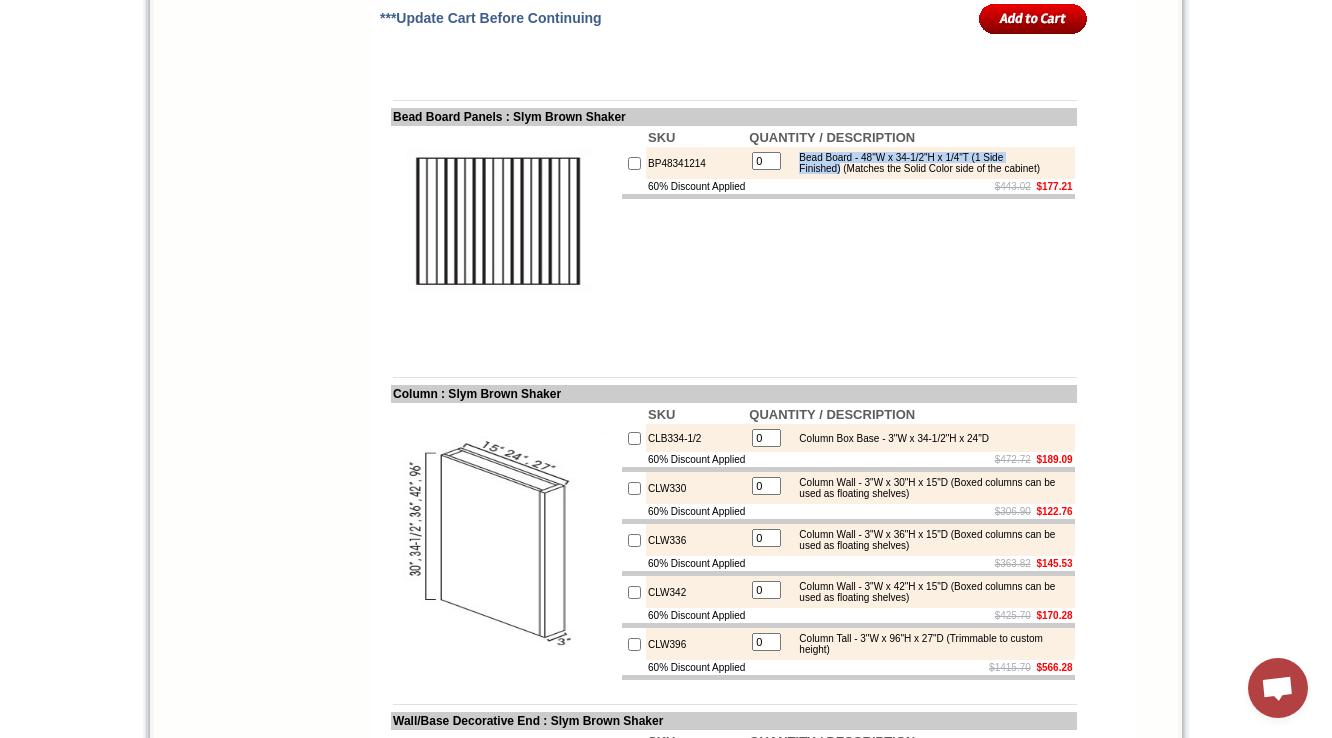 drag, startPoint x: 817, startPoint y: 312, endPoint x: 865, endPoint y: 325, distance: 49.729267 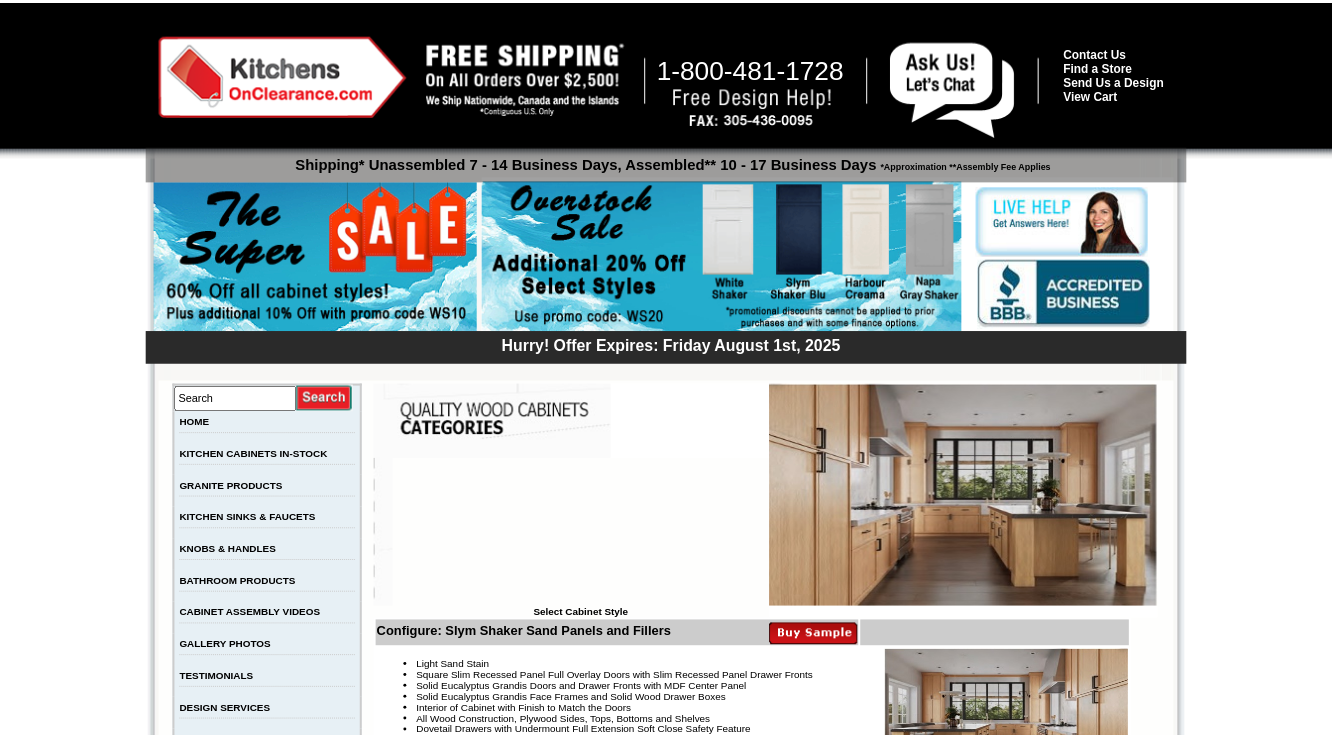 scroll, scrollTop: 2936, scrollLeft: 0, axis: vertical 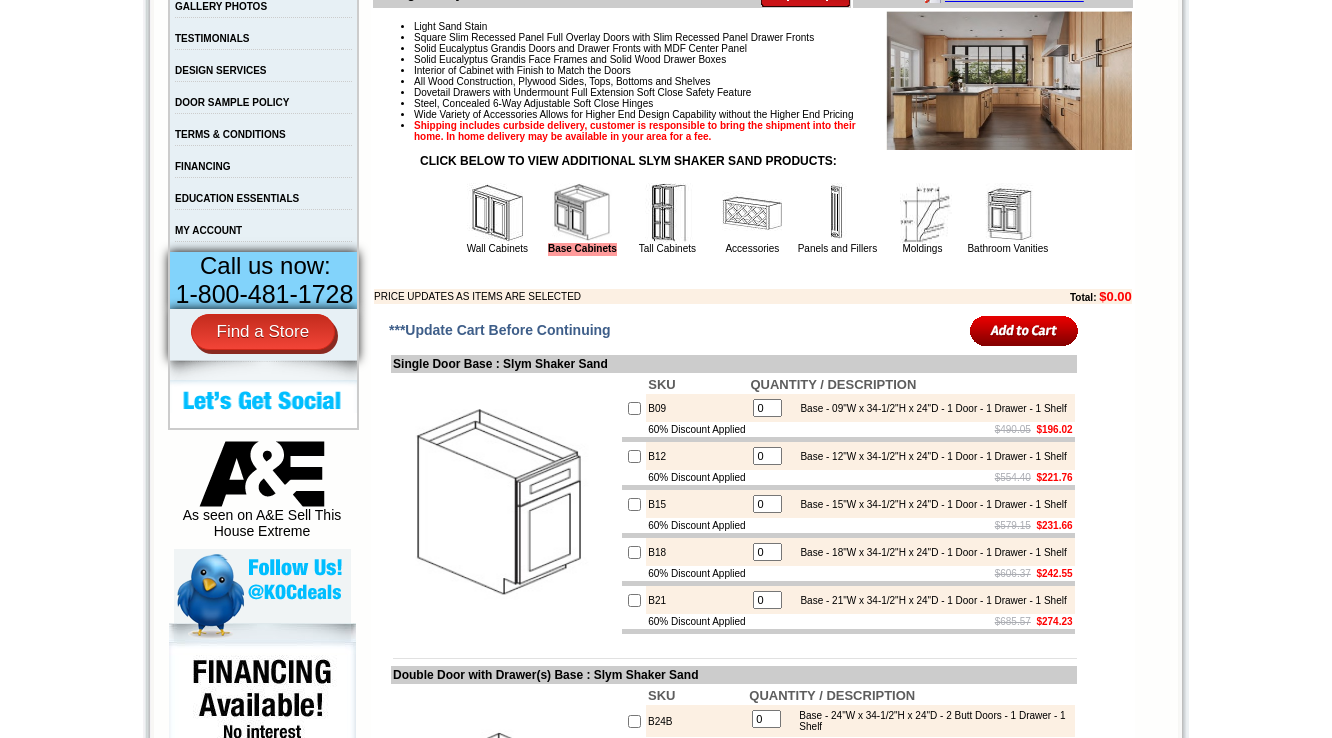 click at bounding box center (752, 213) 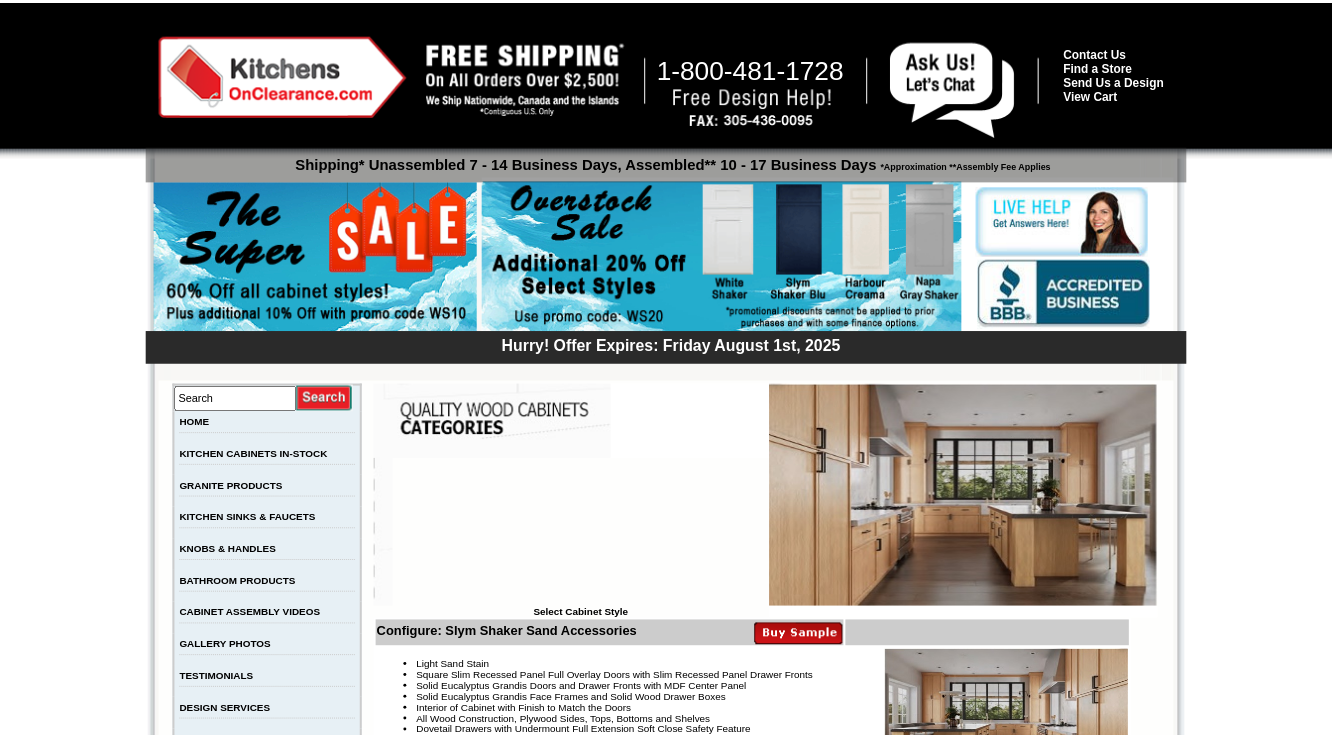 scroll, scrollTop: 0, scrollLeft: 0, axis: both 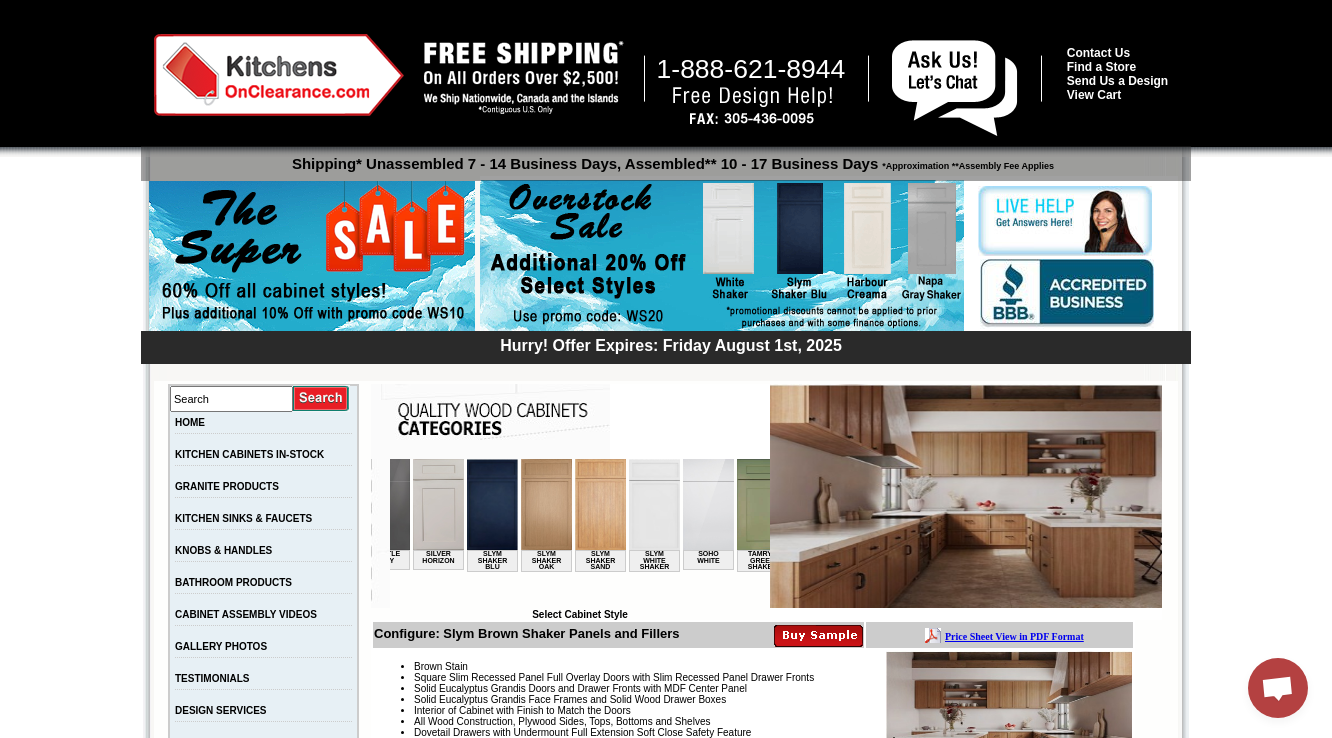 drag, startPoint x: 429, startPoint y: 603, endPoint x: 1066, endPoint y: 1075, distance: 792.81335 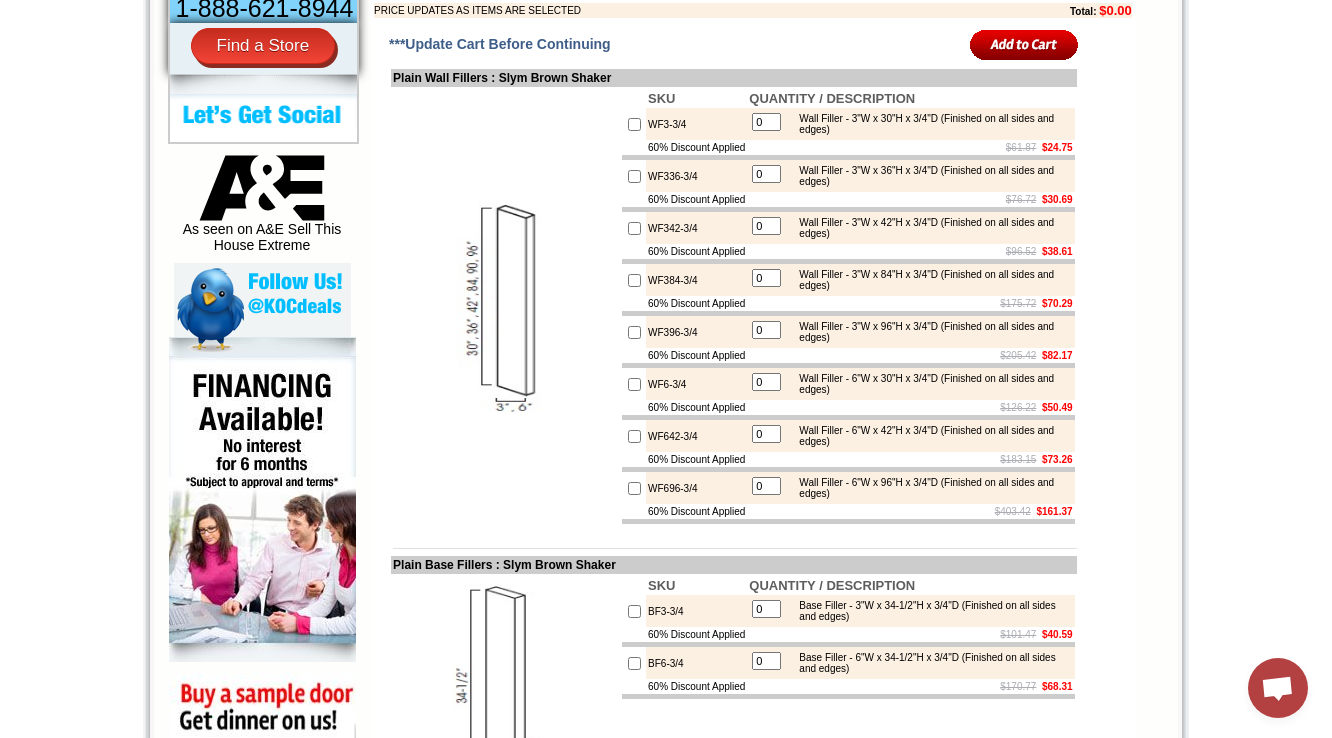 scroll, scrollTop: 800, scrollLeft: 0, axis: vertical 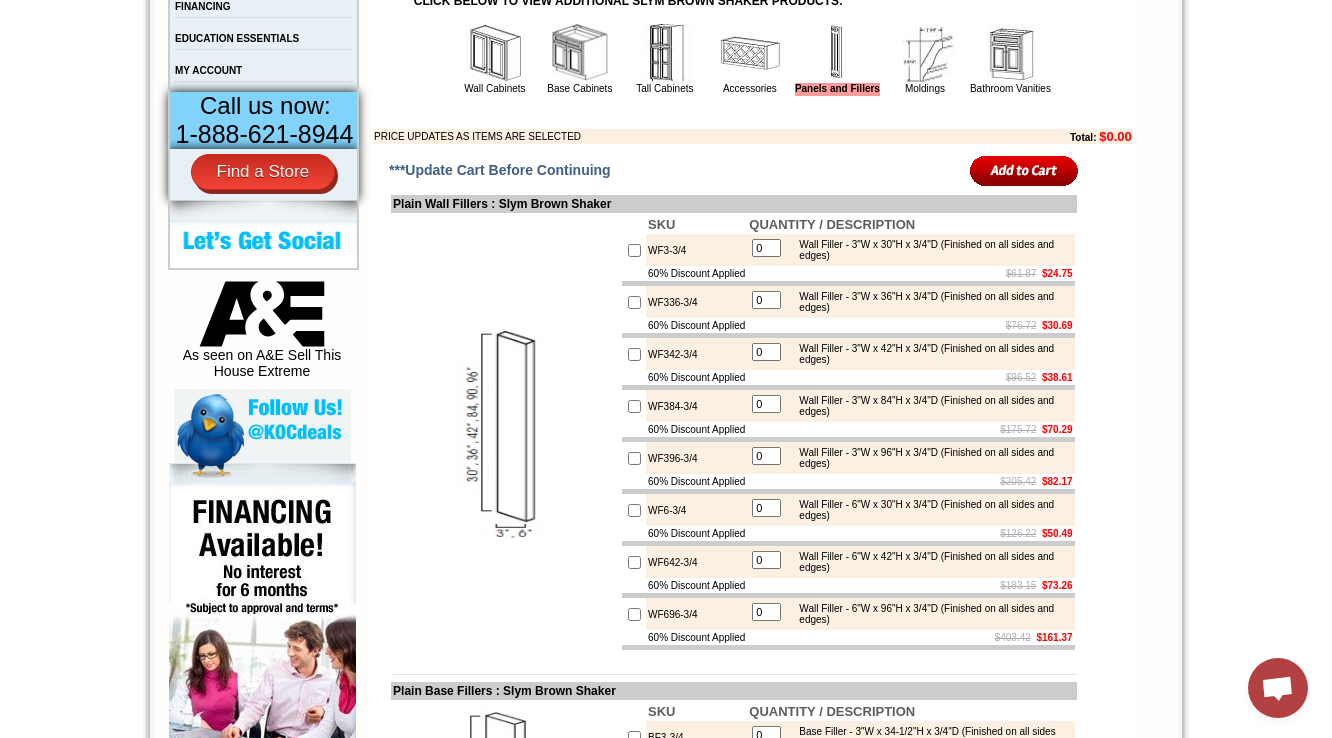 click at bounding box center [750, 53] 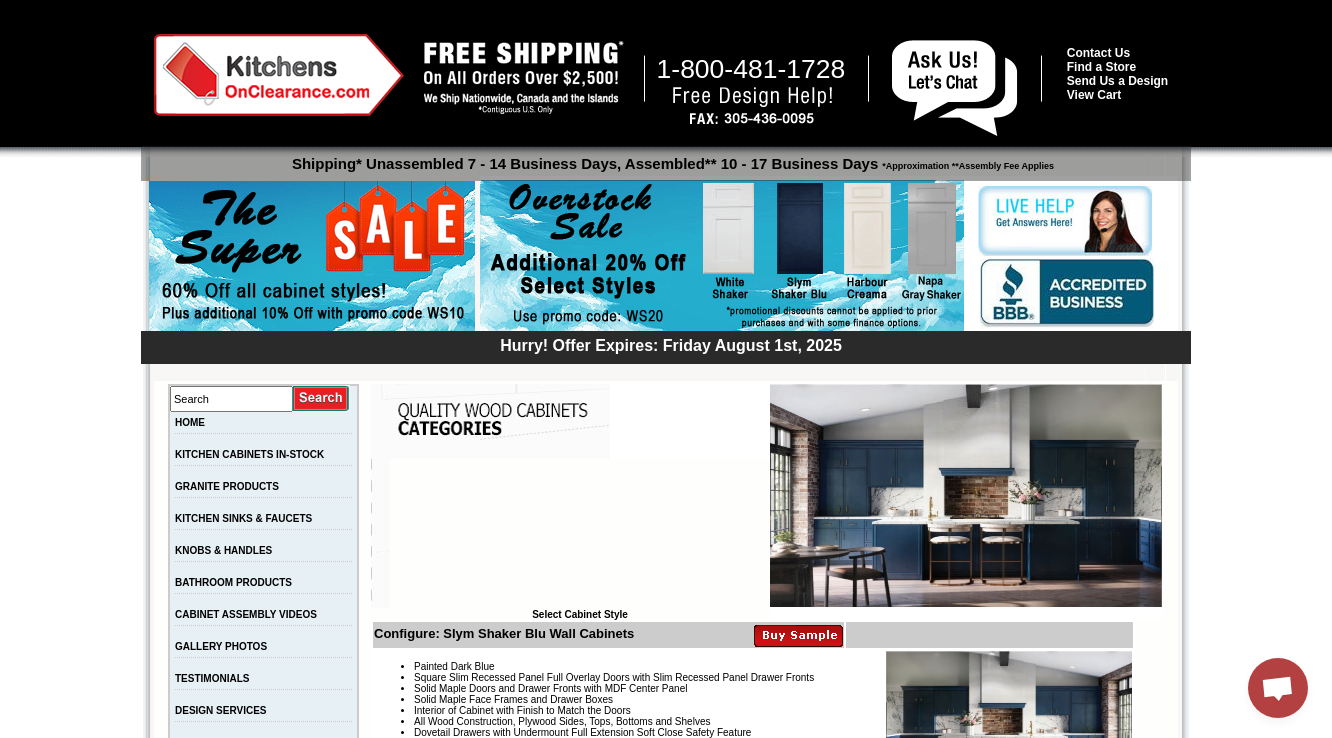 scroll, scrollTop: 0, scrollLeft: 0, axis: both 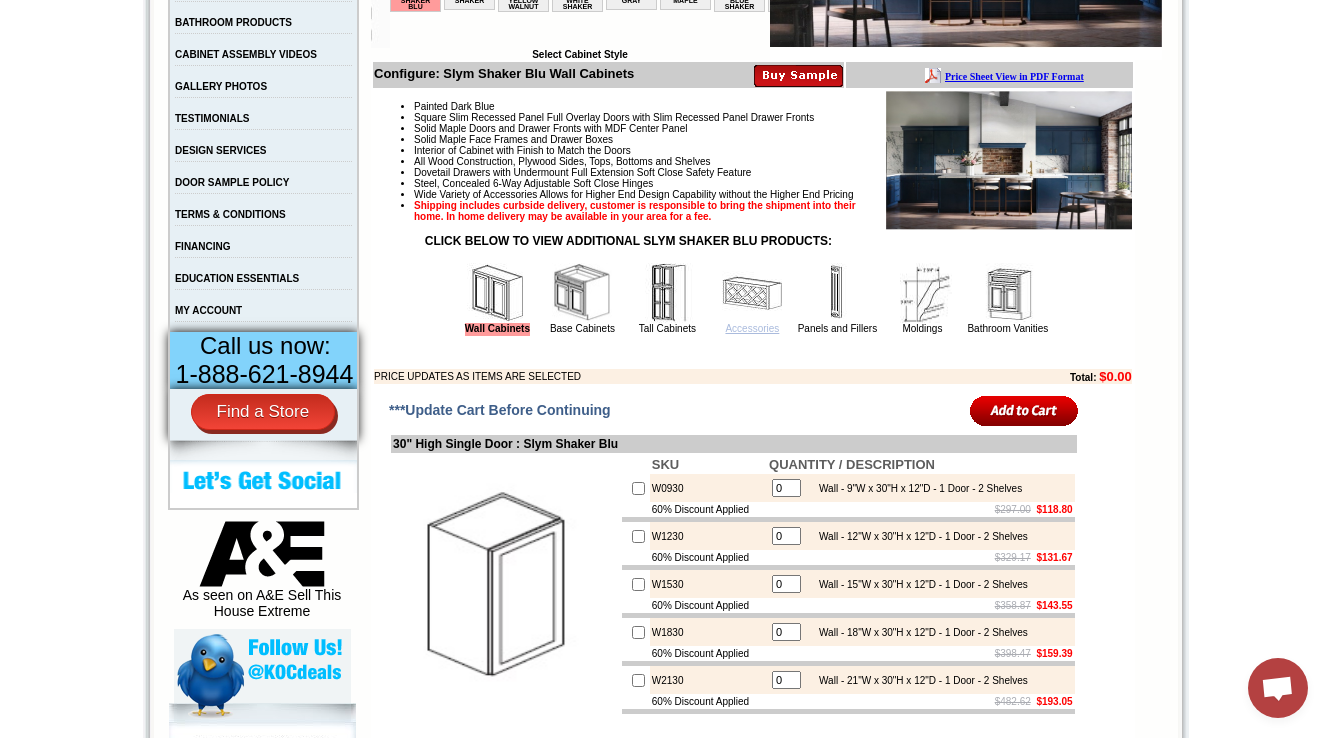 drag, startPoint x: 745, startPoint y: 364, endPoint x: 235, endPoint y: 108, distance: 570.64526 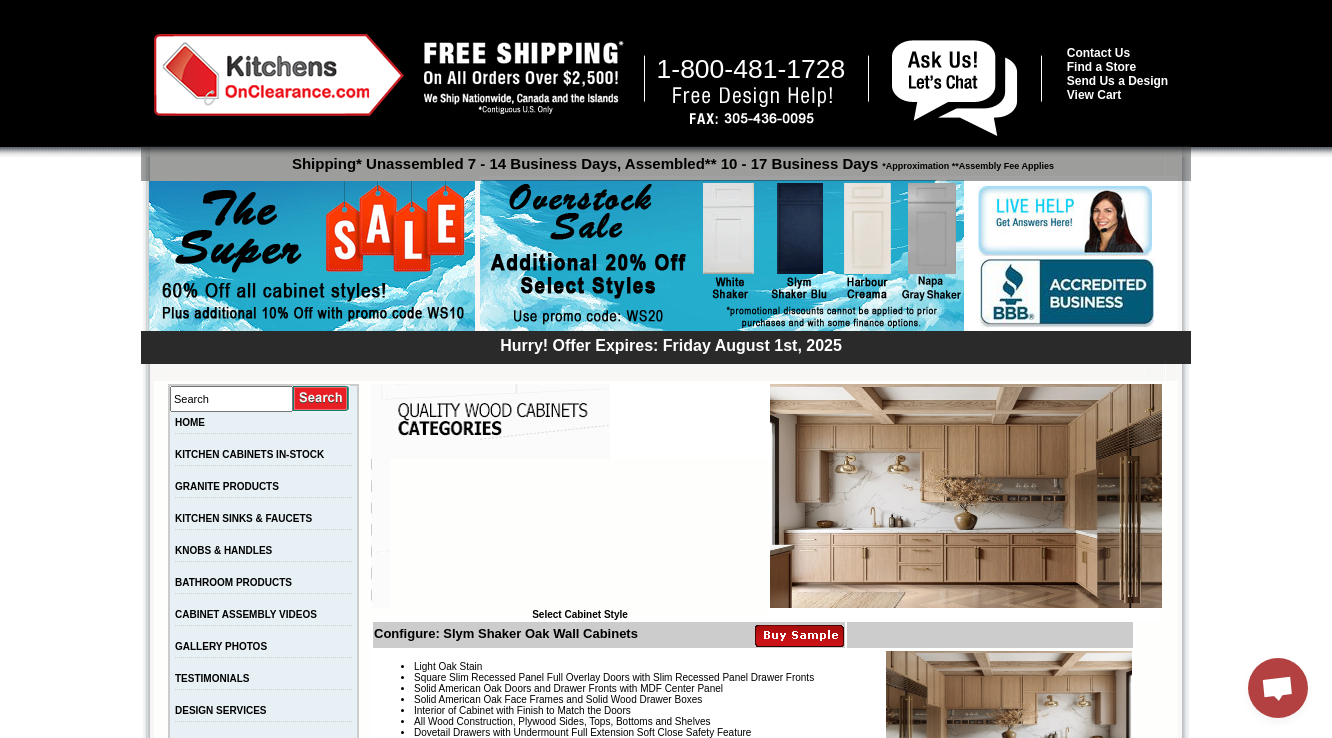 scroll, scrollTop: 0, scrollLeft: 0, axis: both 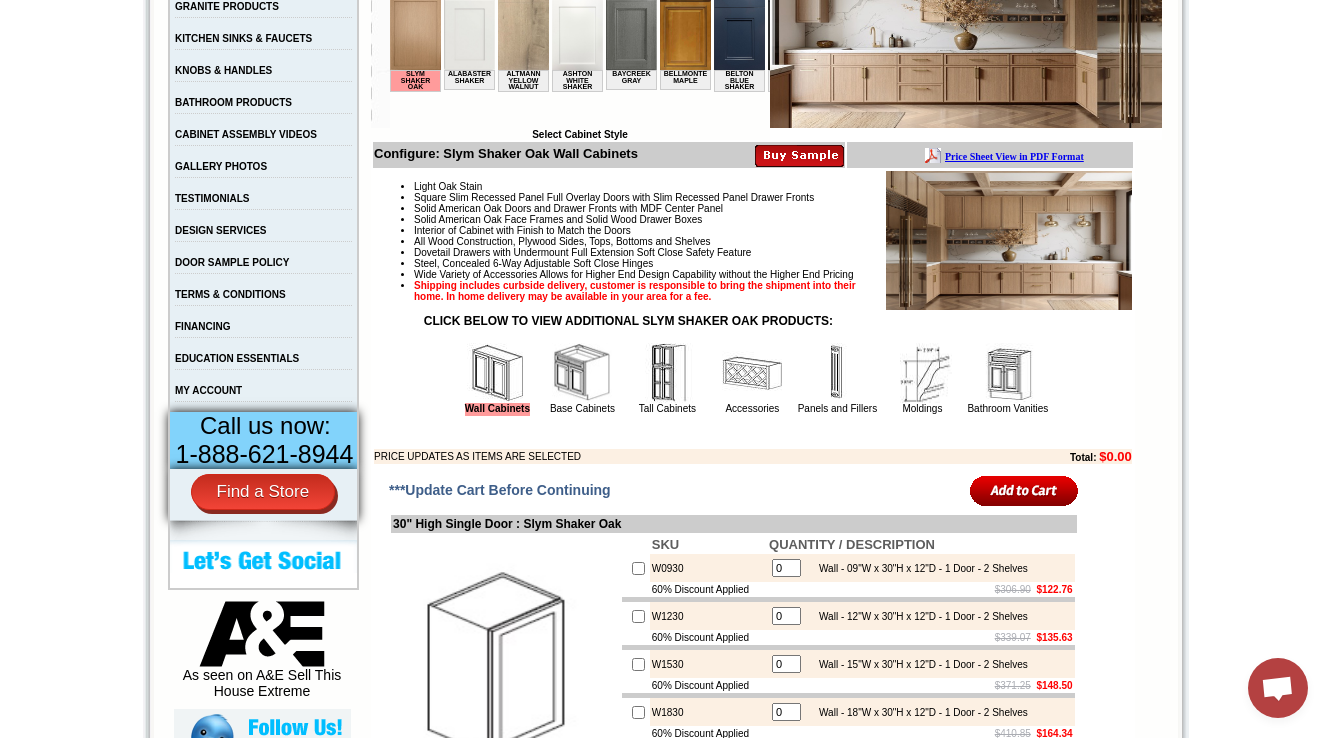 click at bounding box center [752, 373] 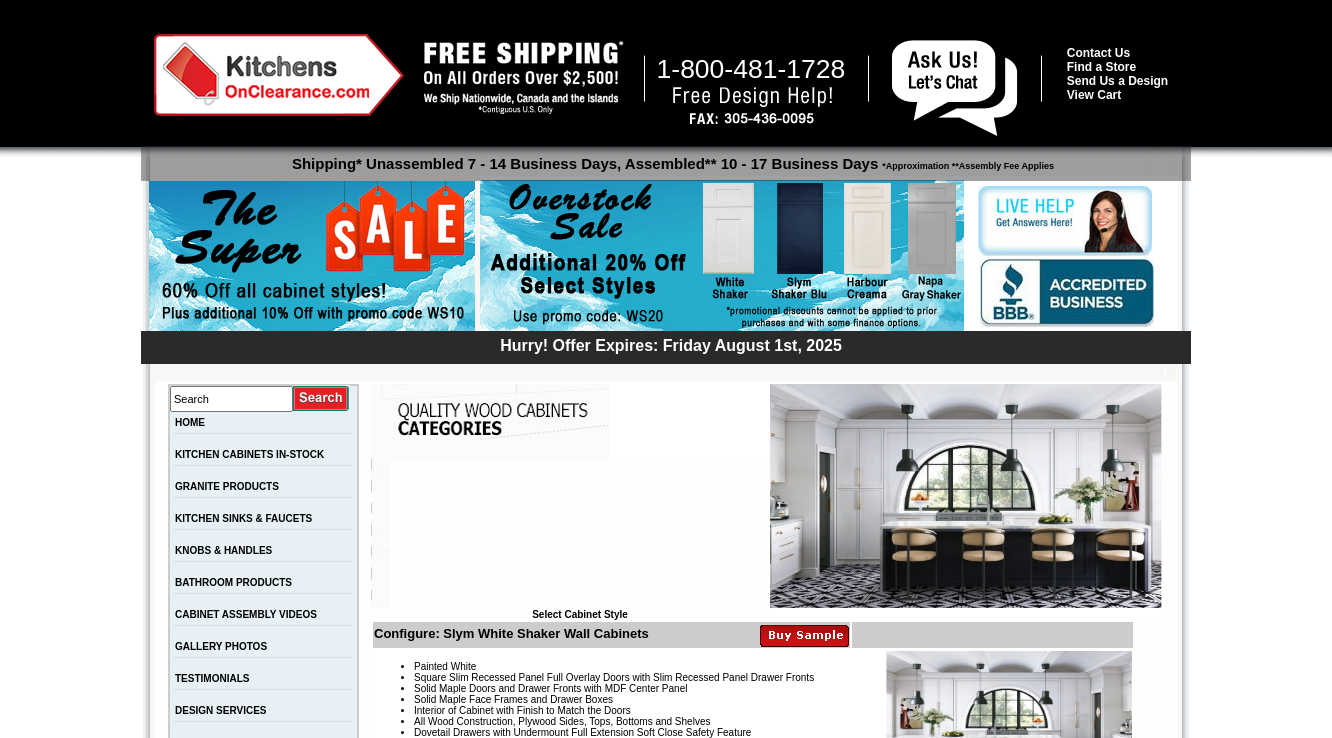 scroll, scrollTop: 0, scrollLeft: 0, axis: both 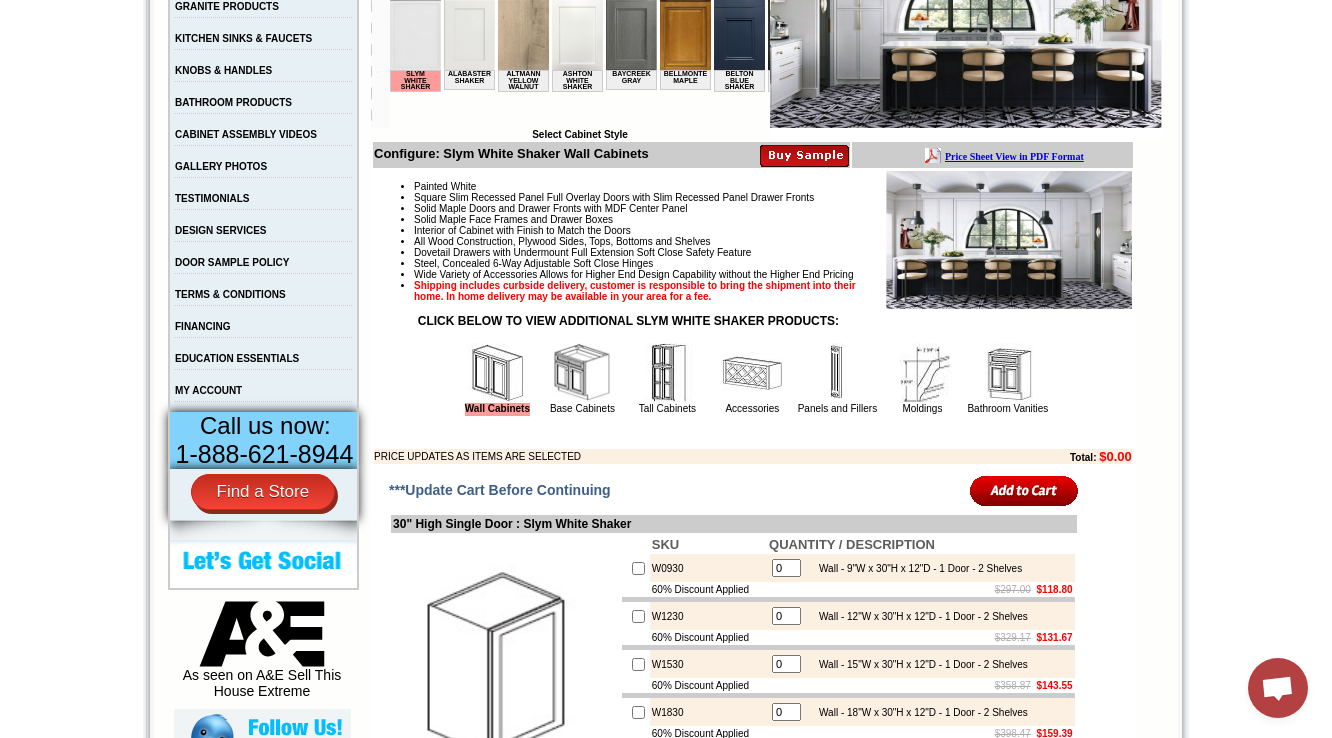 click at bounding box center [752, 373] 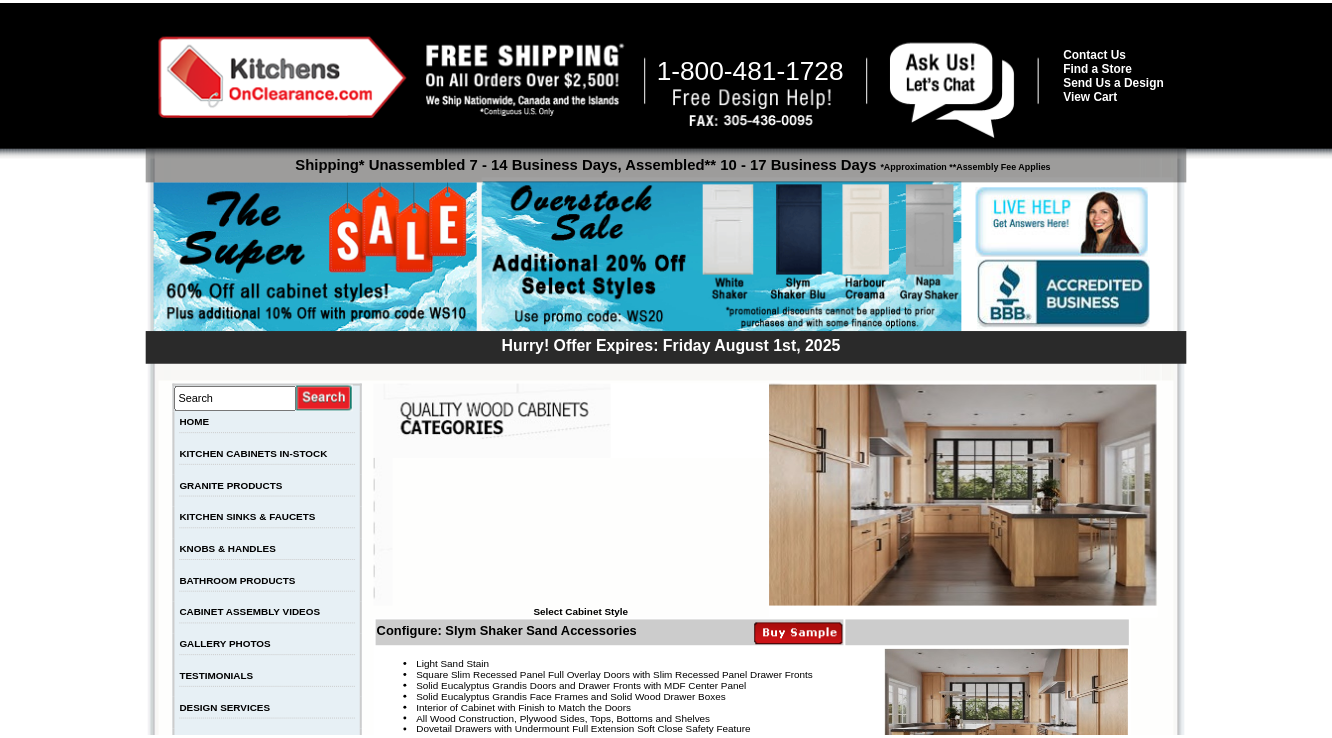 scroll, scrollTop: 2800, scrollLeft: 0, axis: vertical 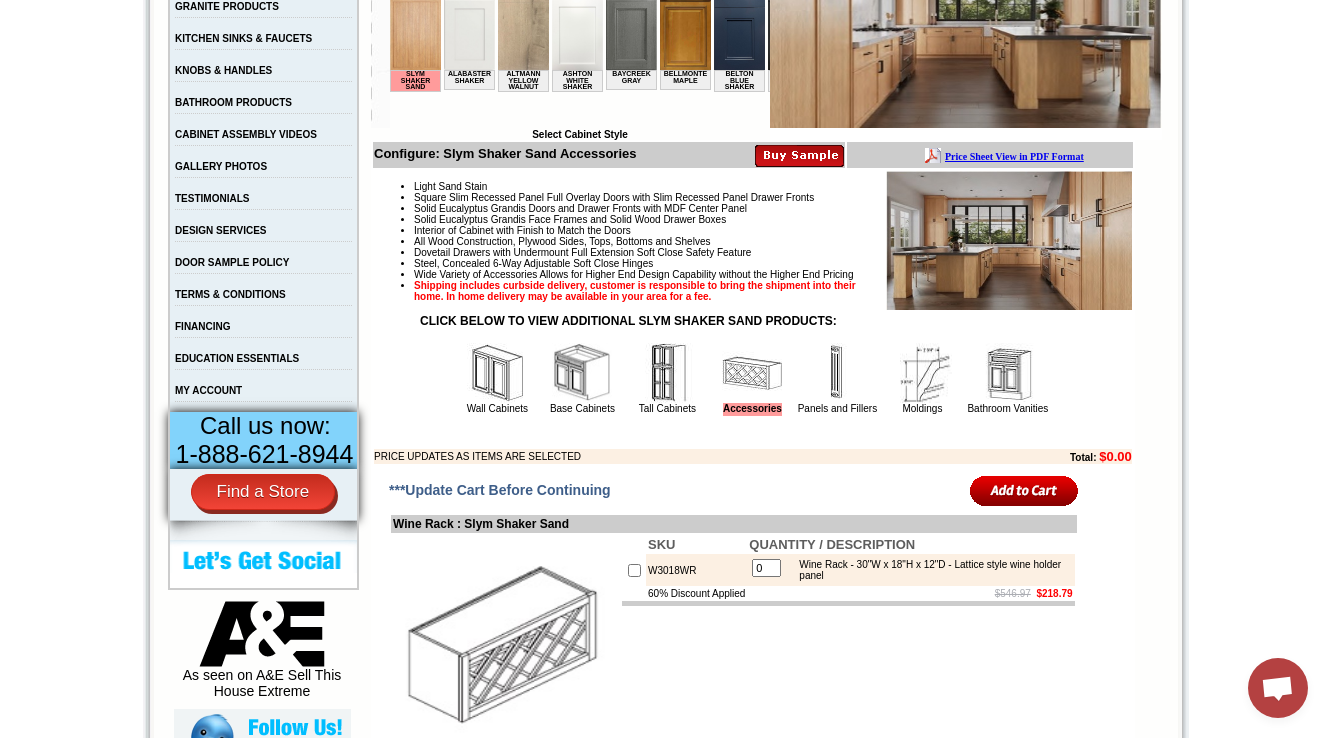 click at bounding box center [497, 373] 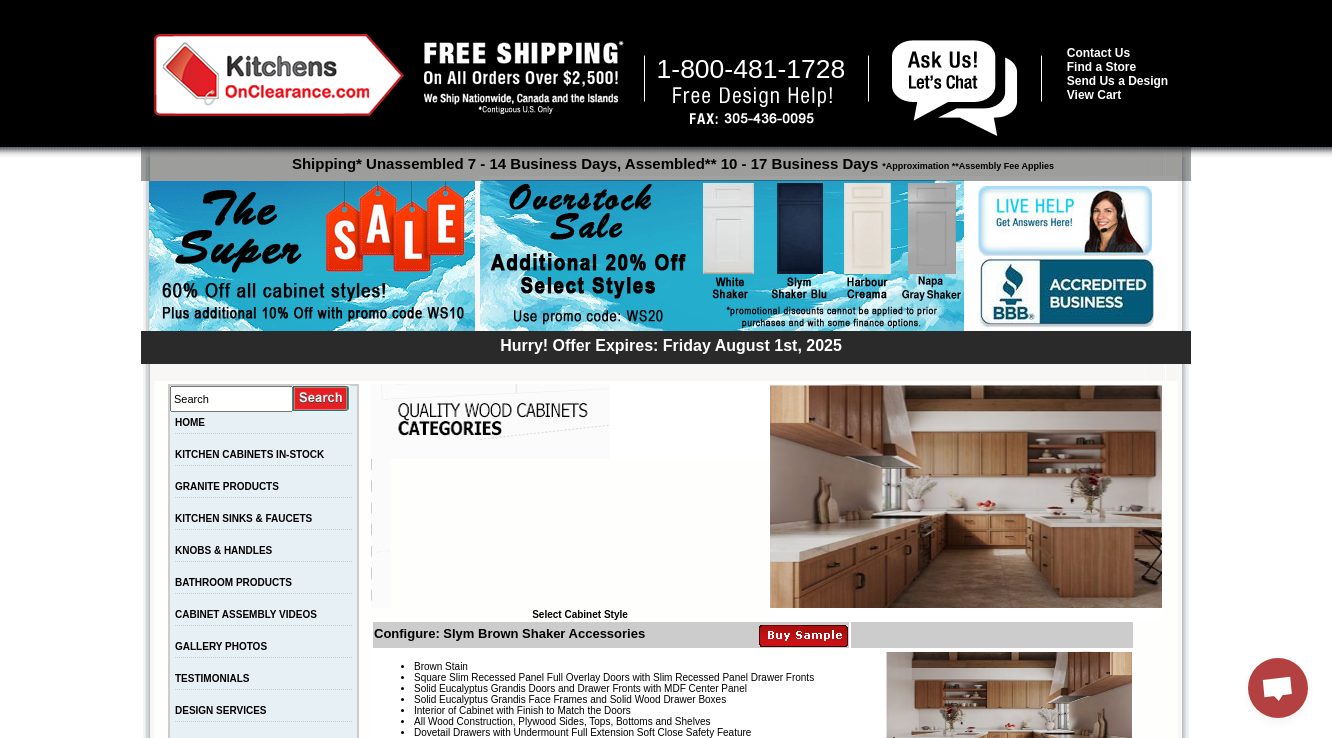 scroll, scrollTop: 0, scrollLeft: 0, axis: both 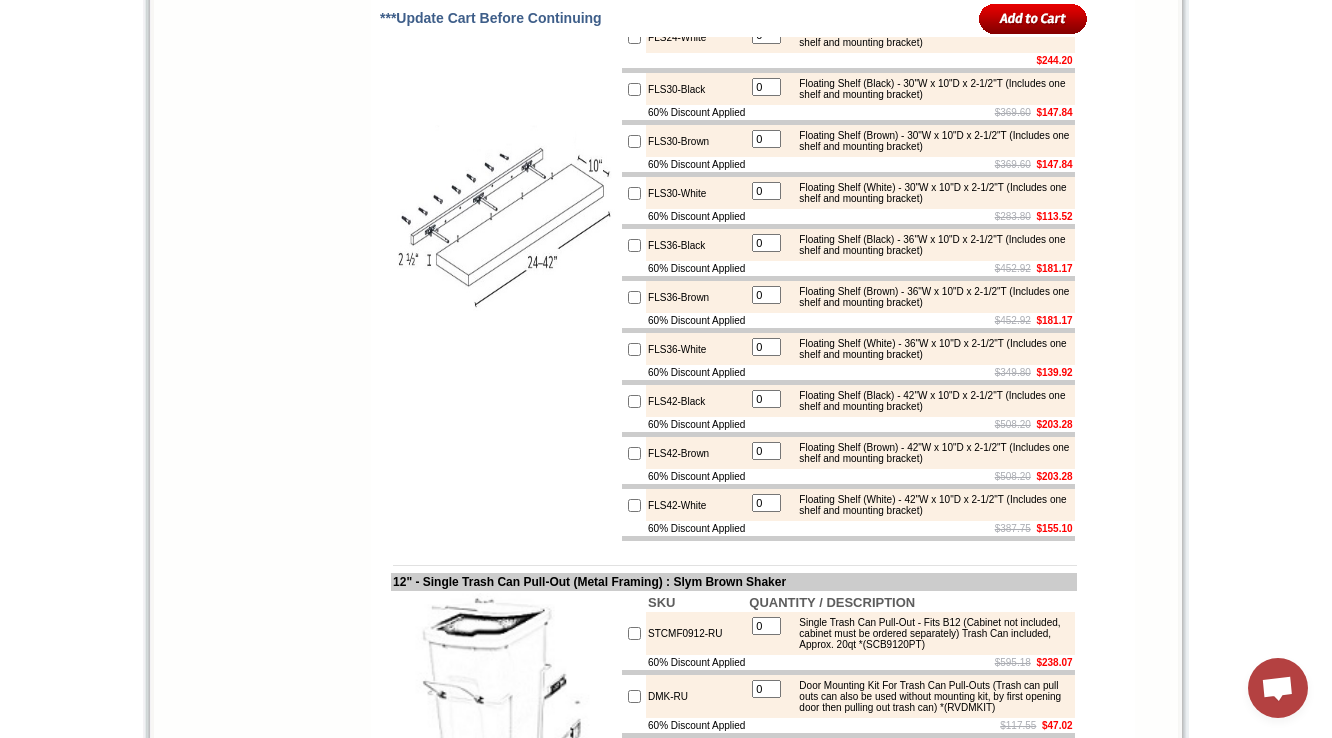 drag, startPoint x: 644, startPoint y: 81, endPoint x: 497, endPoint y: 85, distance: 147.05441 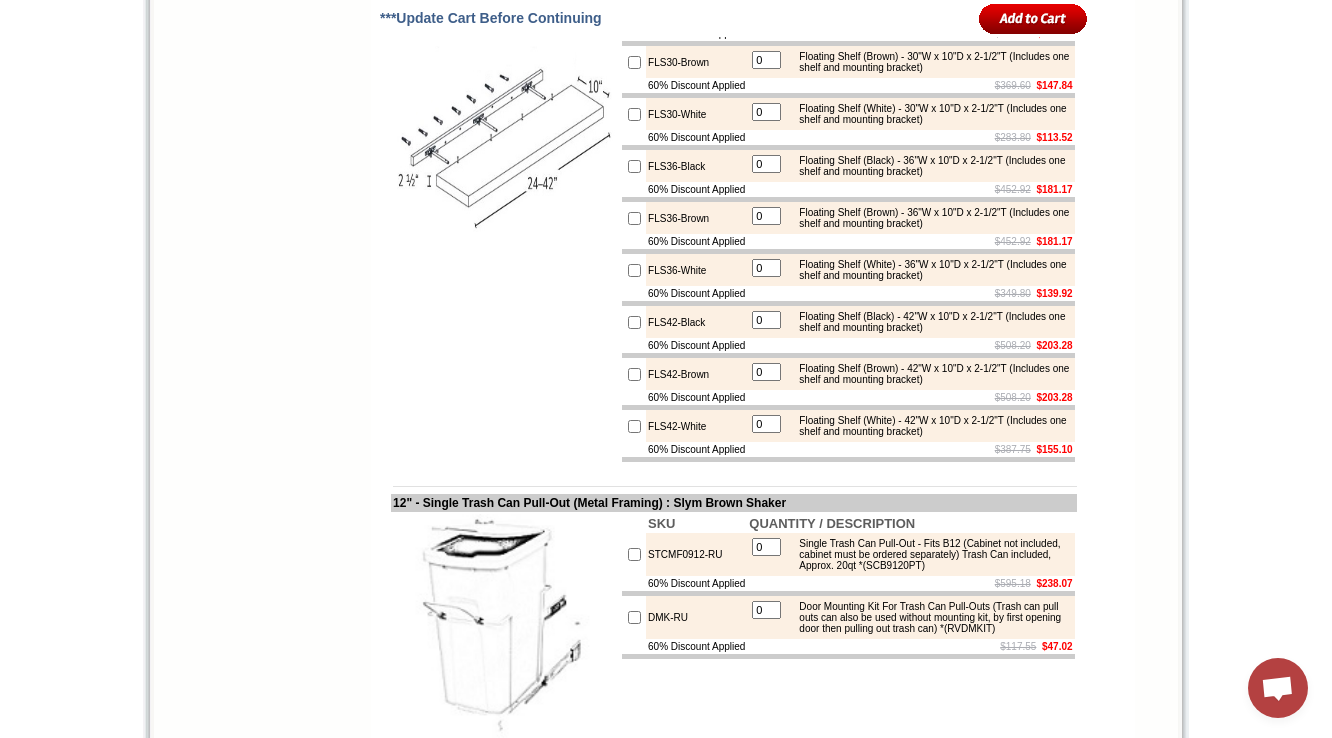 scroll, scrollTop: 2880, scrollLeft: 0, axis: vertical 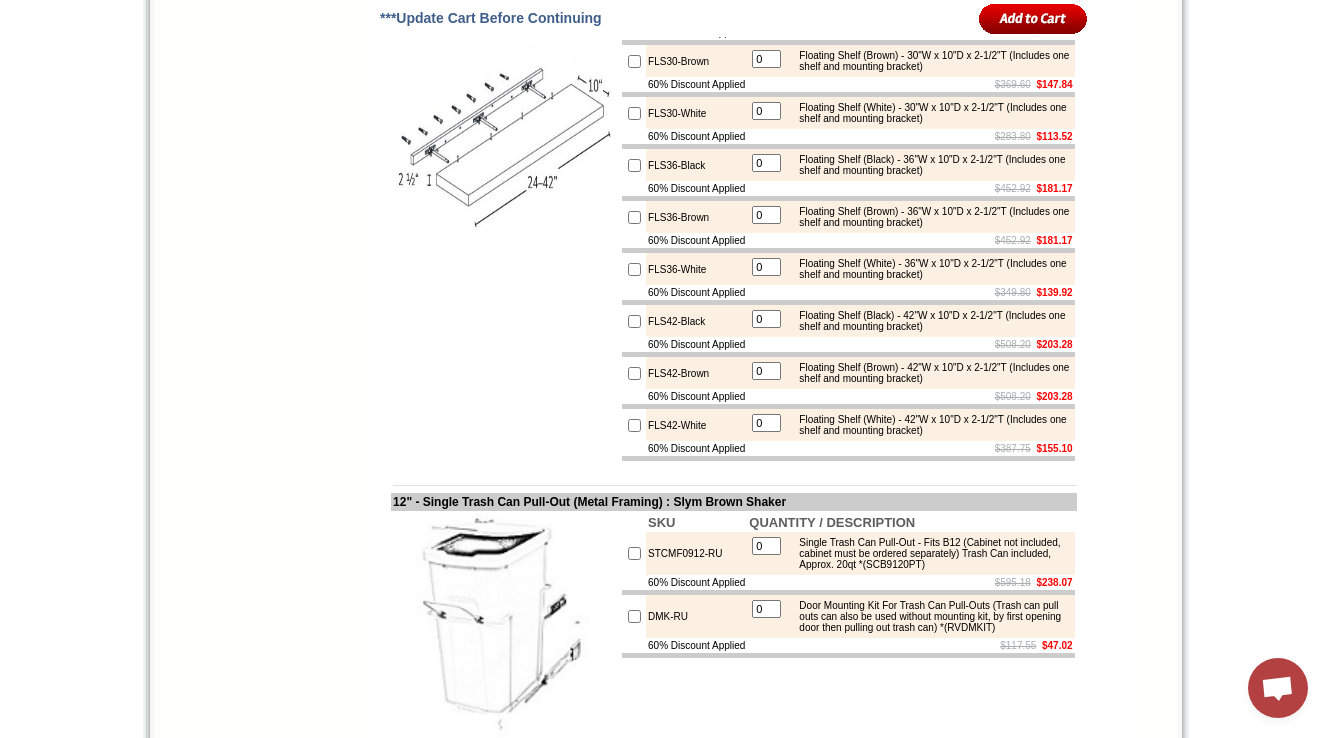 drag, startPoint x: 716, startPoint y: 164, endPoint x: 646, endPoint y: 169, distance: 70.178345 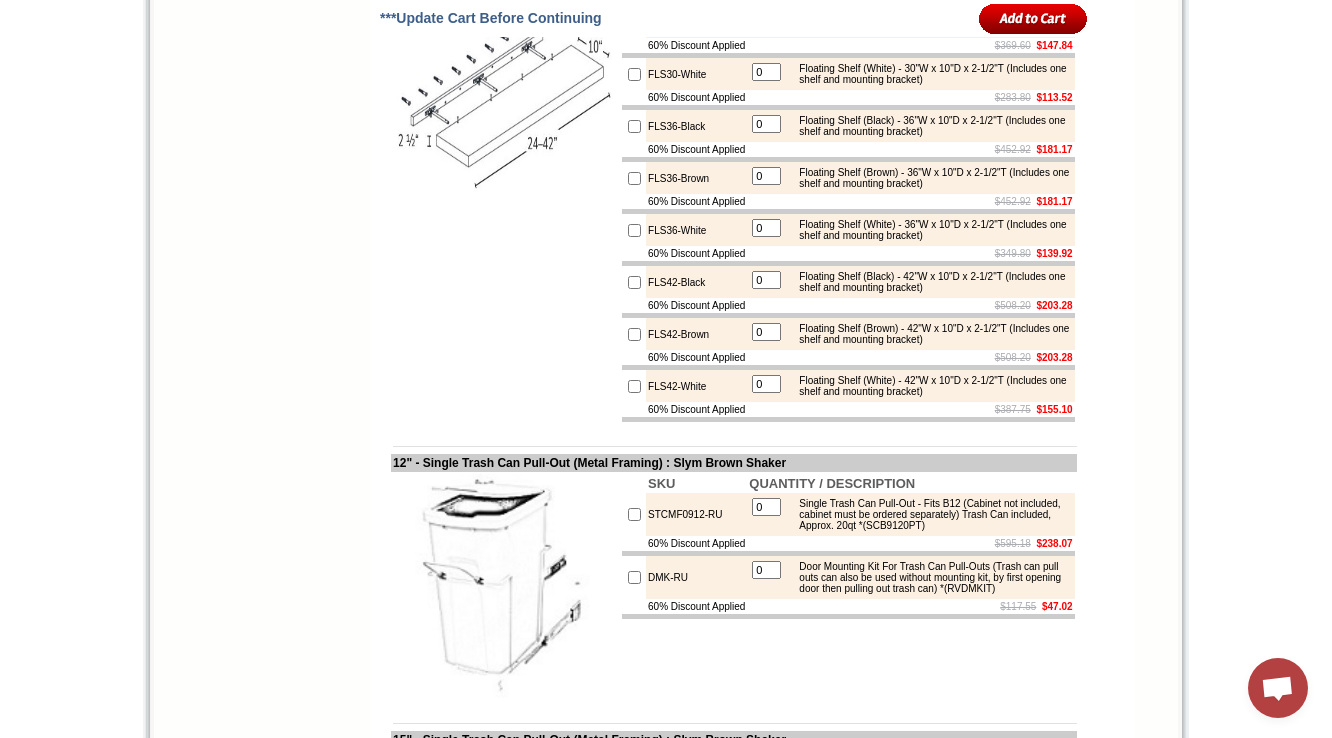 scroll, scrollTop: 2880, scrollLeft: 0, axis: vertical 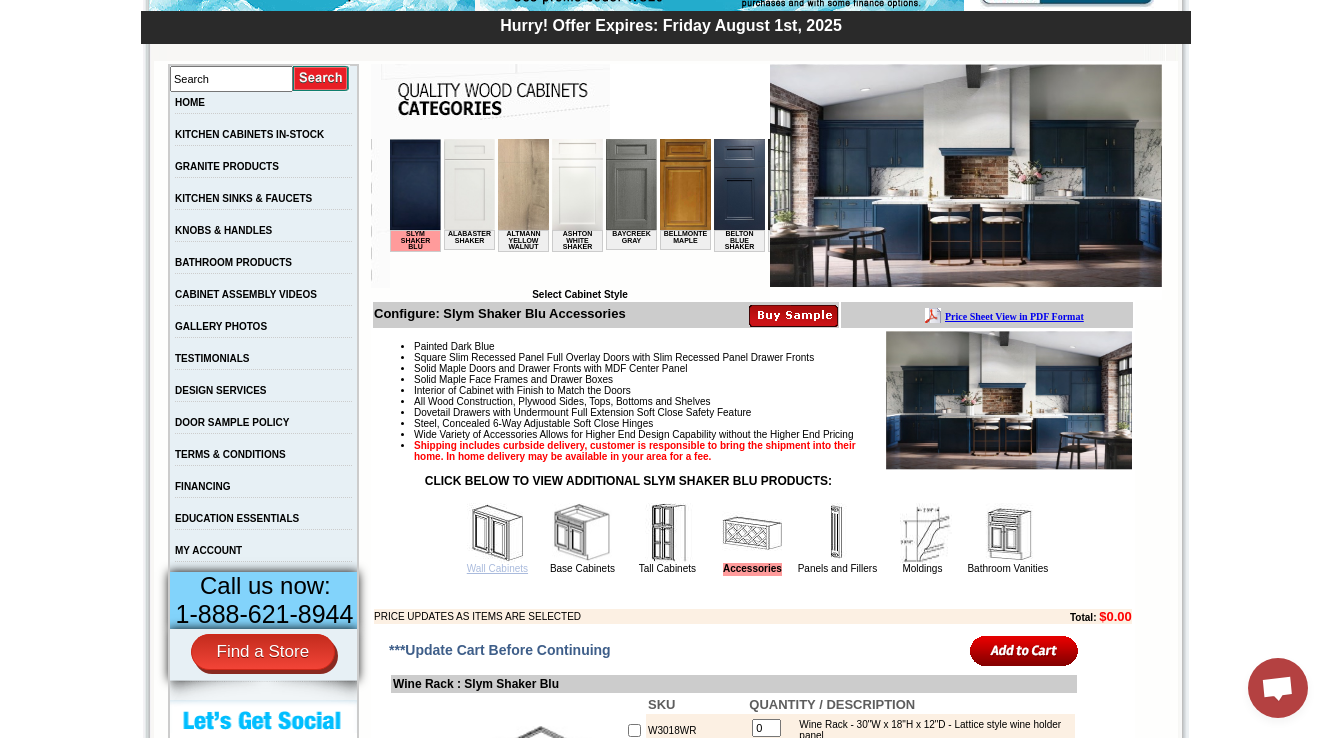 click on "Wall Cabinets" at bounding box center (497, 568) 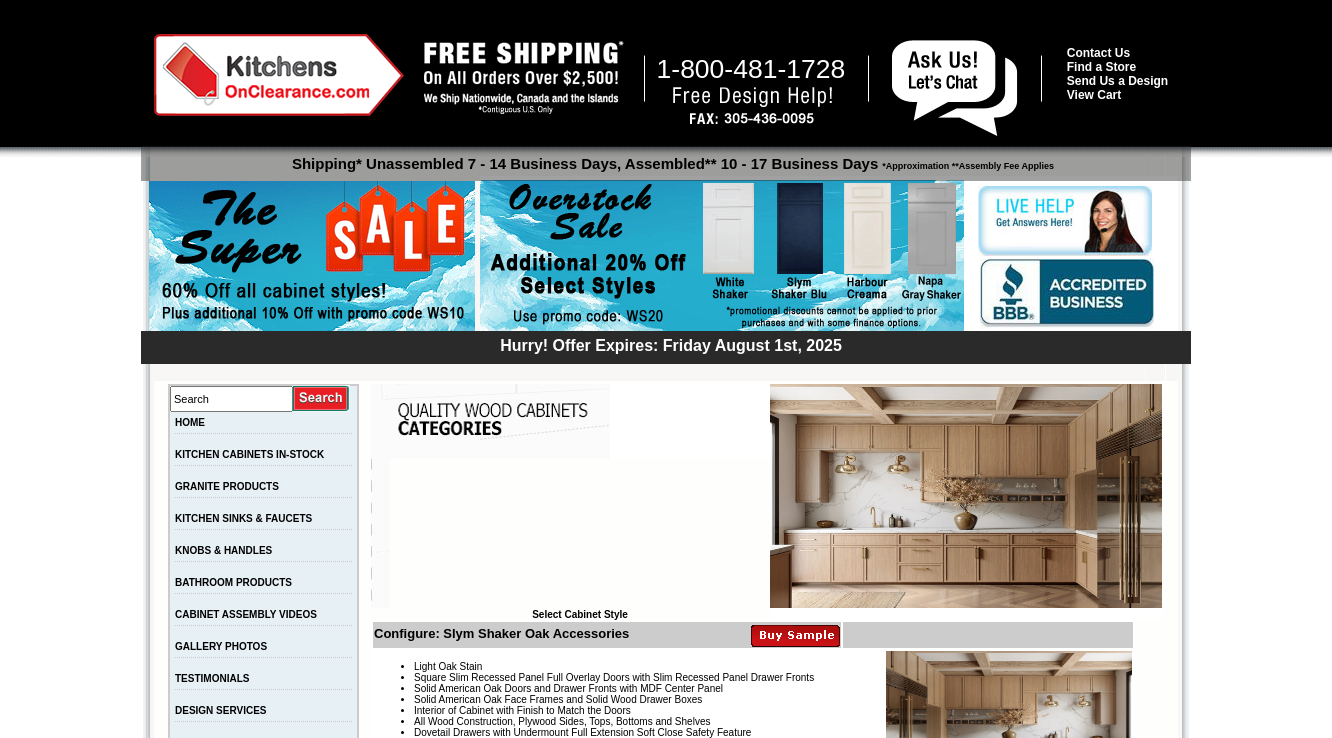 scroll, scrollTop: 0, scrollLeft: 0, axis: both 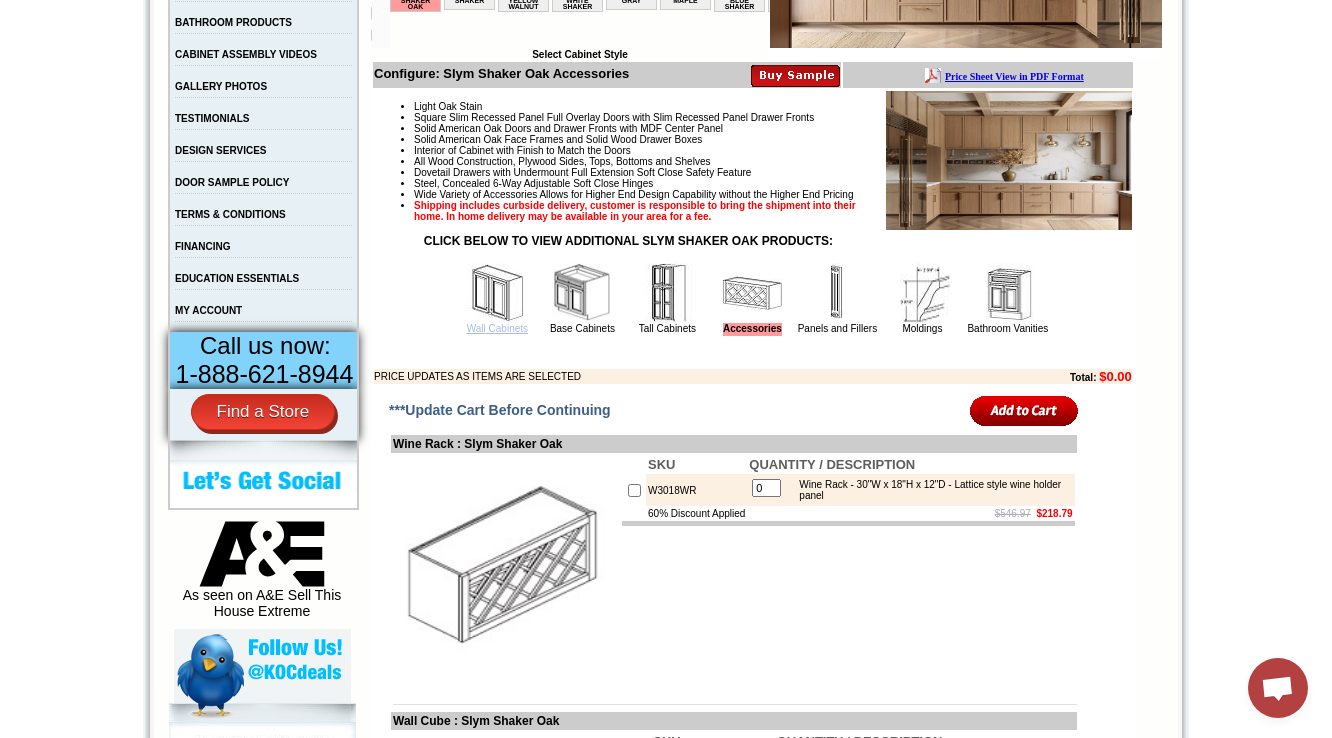 click on "Wall Cabinets" at bounding box center [497, 328] 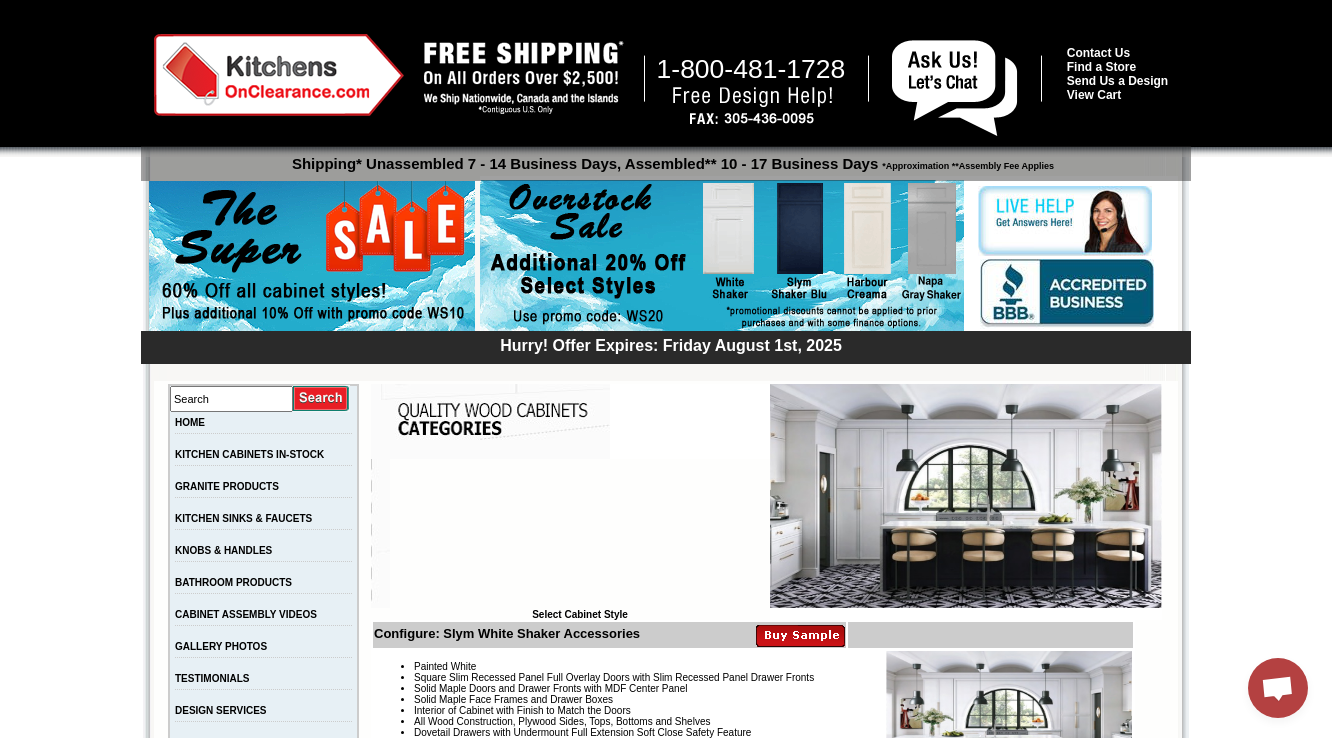 scroll, scrollTop: 0, scrollLeft: 0, axis: both 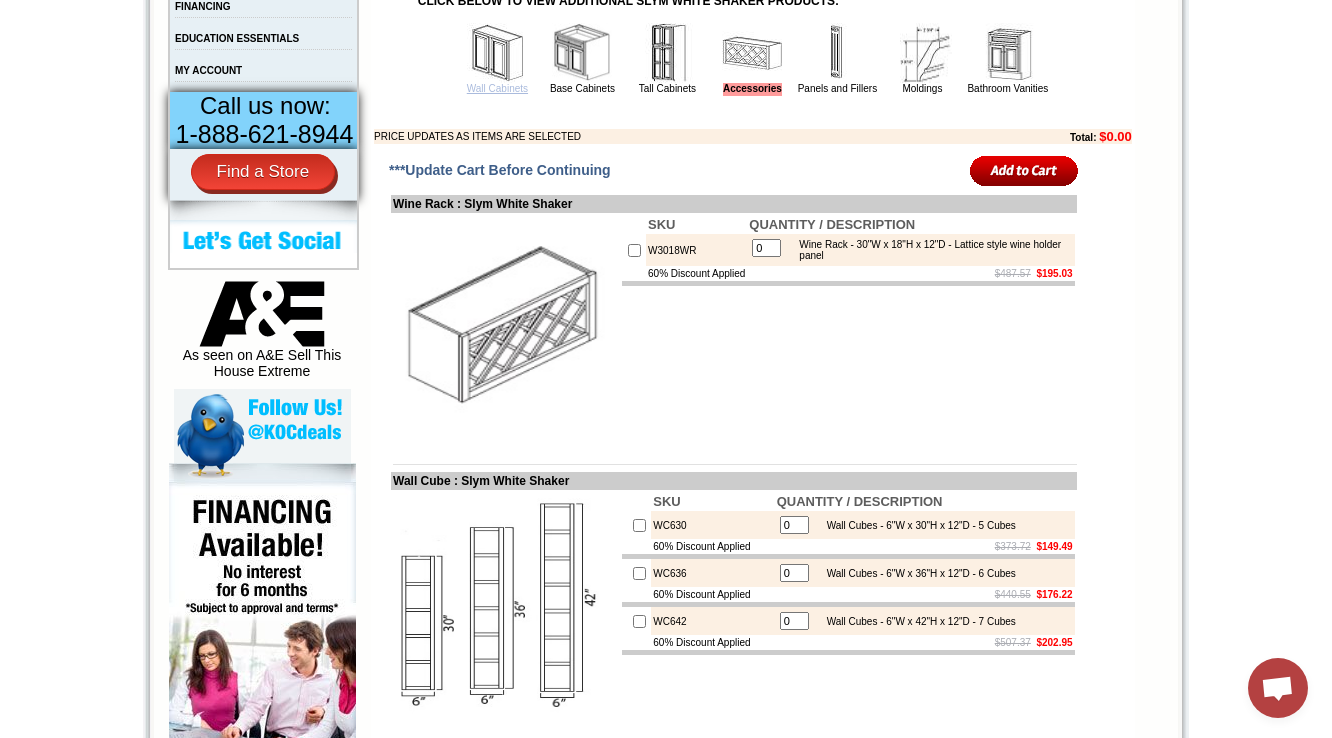 click on "Wall Cabinets" at bounding box center (497, 88) 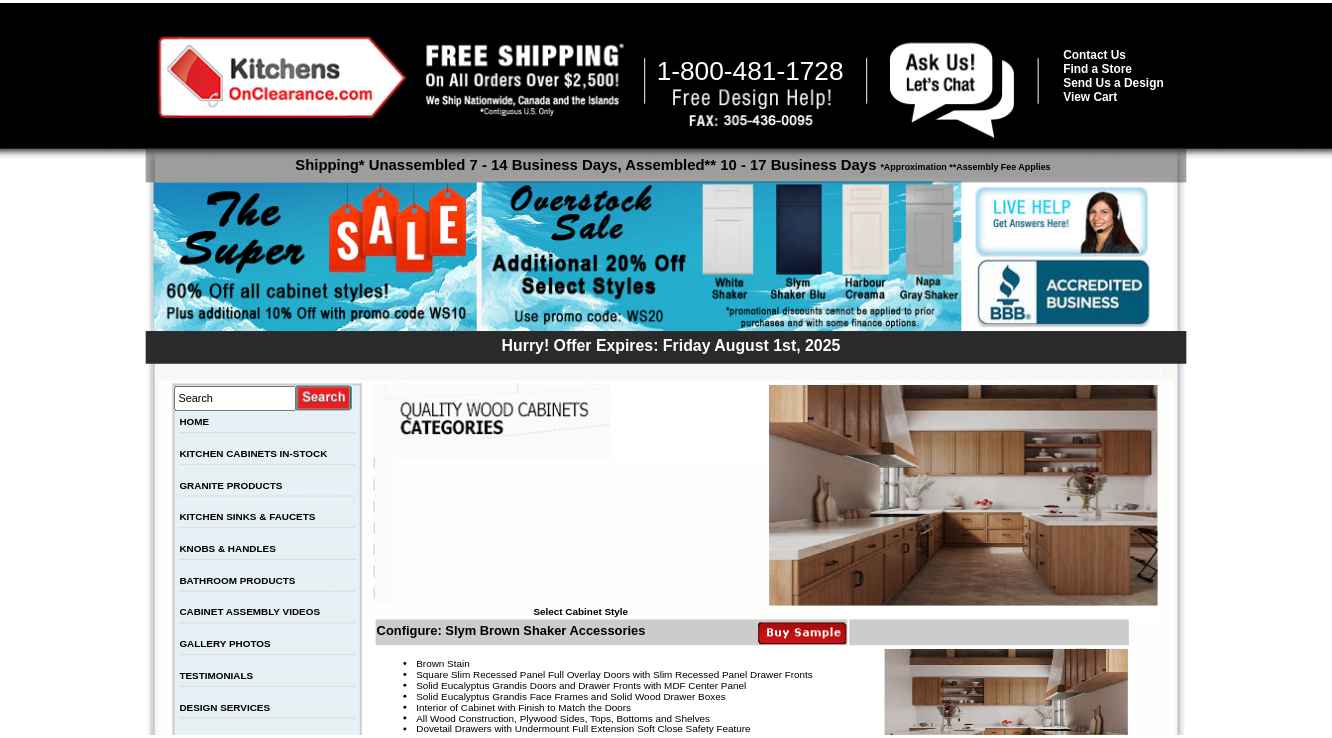 scroll, scrollTop: 2875, scrollLeft: 0, axis: vertical 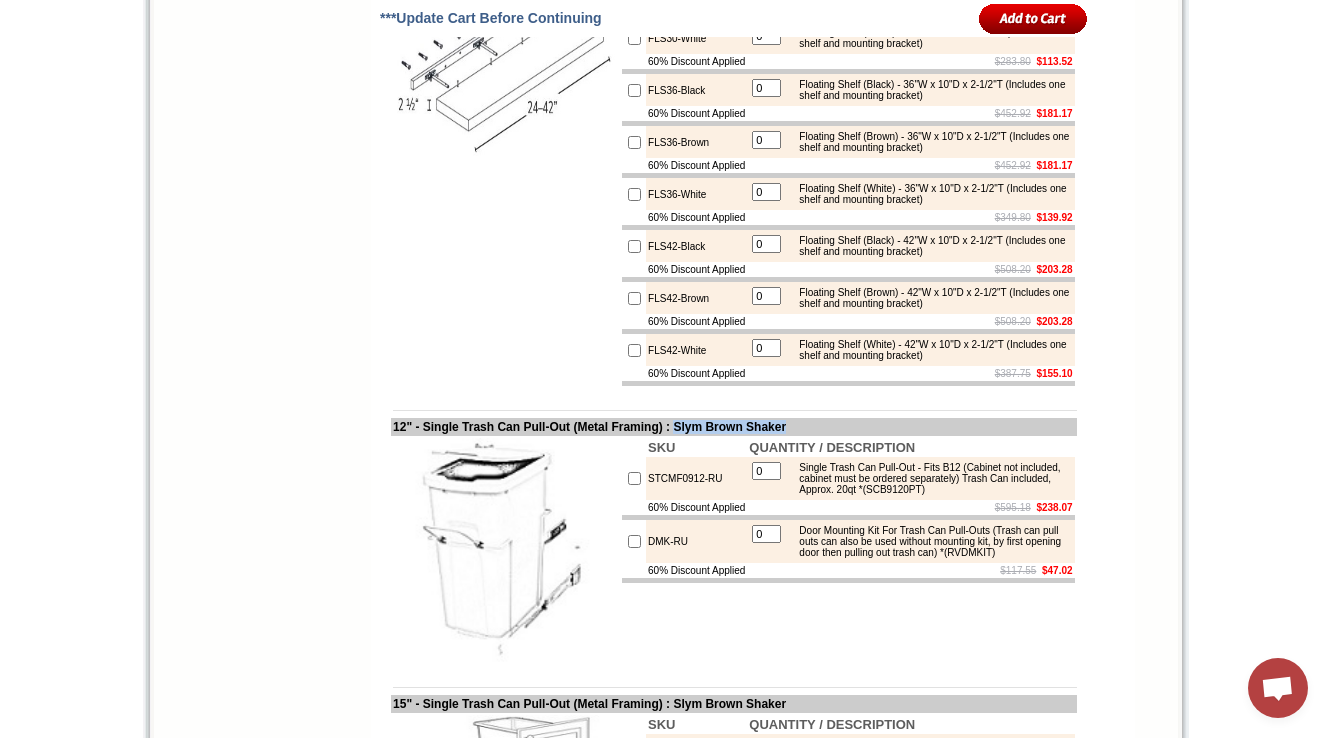 drag, startPoint x: 864, startPoint y: 683, endPoint x: 730, endPoint y: 686, distance: 134.03358 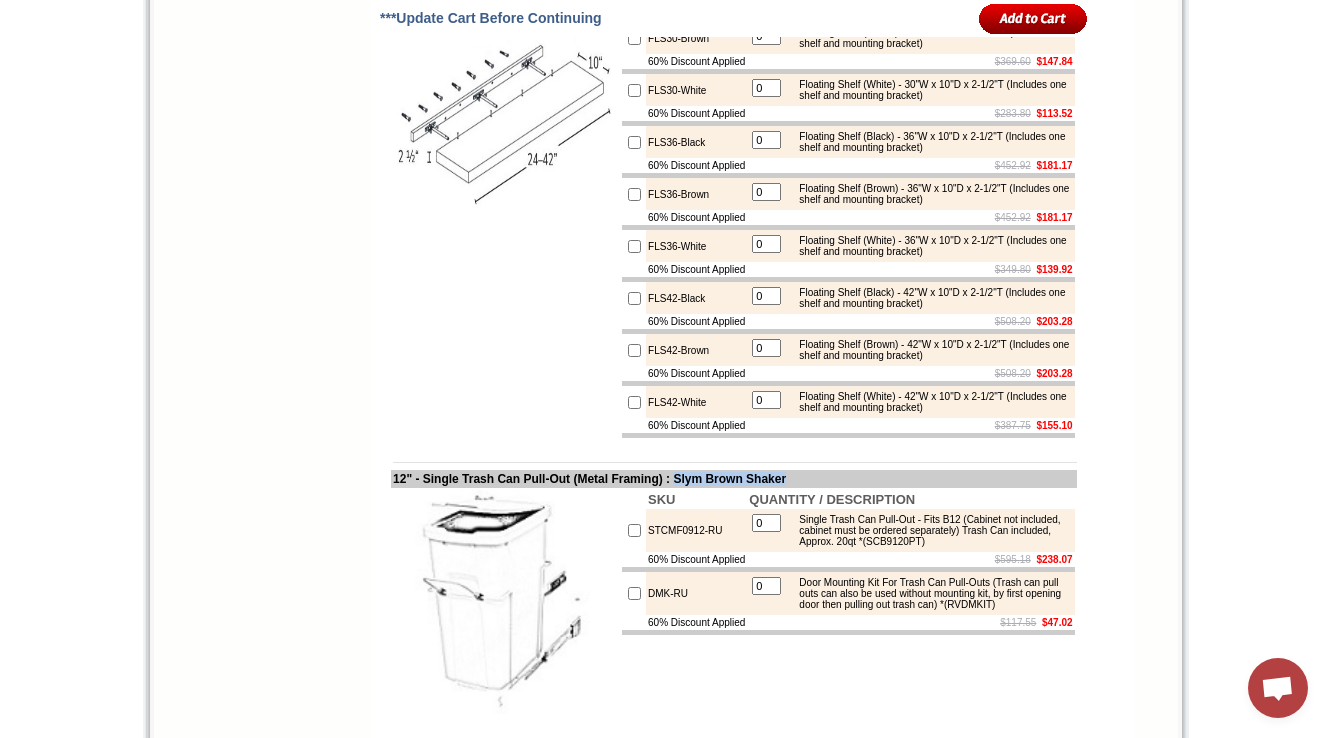 scroll, scrollTop: 2875, scrollLeft: 0, axis: vertical 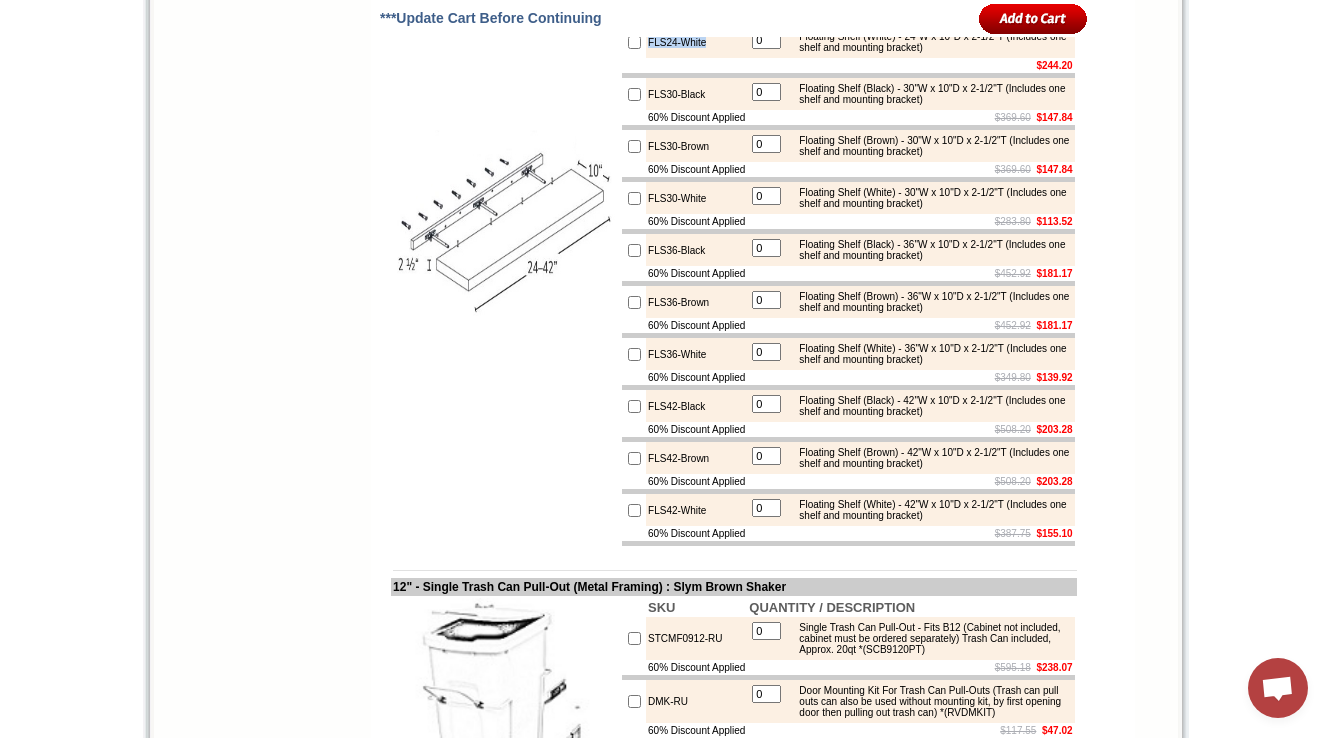 drag, startPoint x: 731, startPoint y: 259, endPoint x: 640, endPoint y: 241, distance: 92.76314 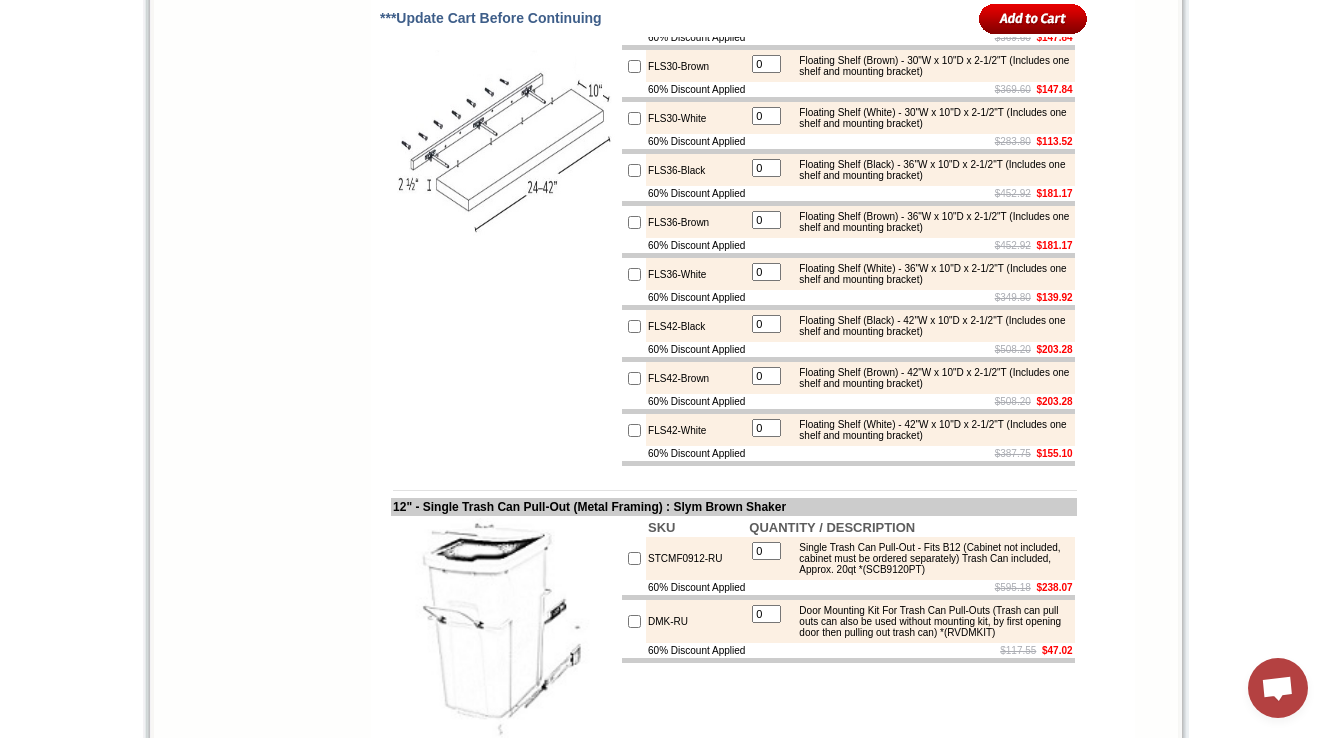 drag, startPoint x: 646, startPoint y: 424, endPoint x: 756, endPoint y: 430, distance: 110.16351 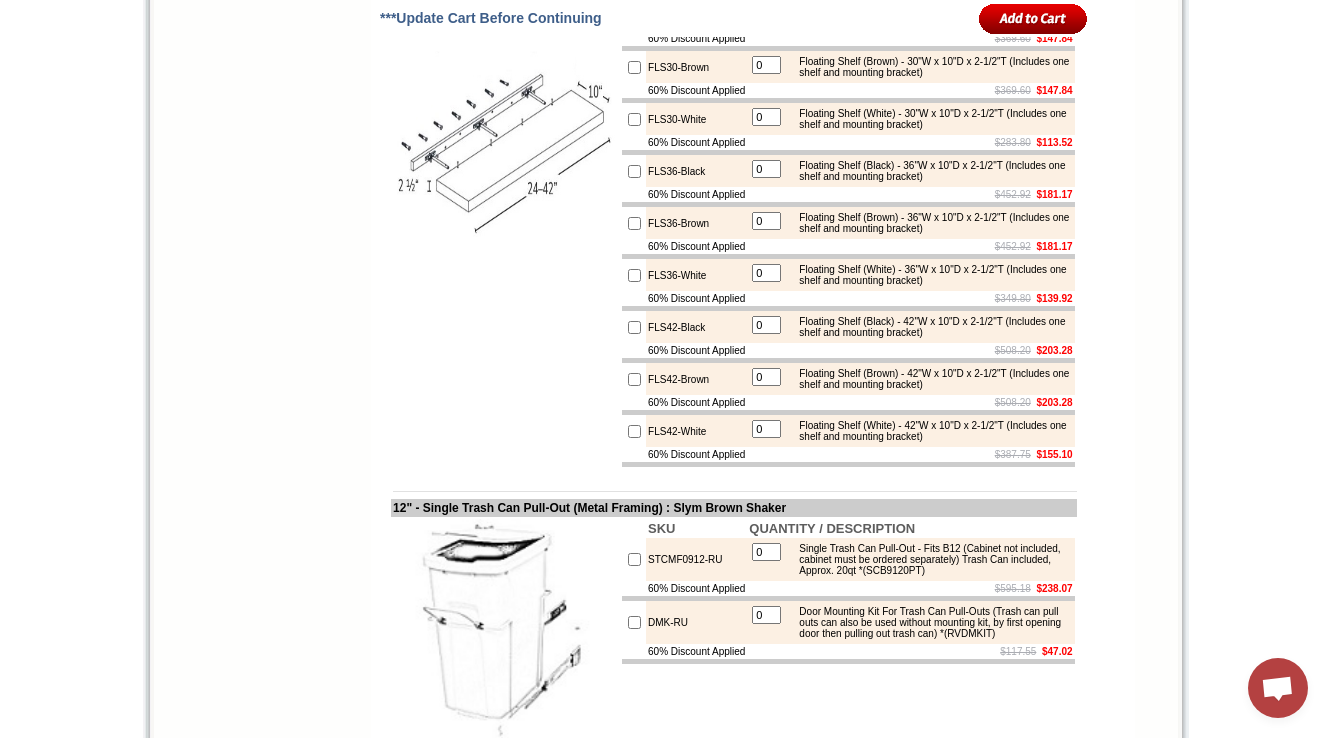 scroll, scrollTop: 2875, scrollLeft: 0, axis: vertical 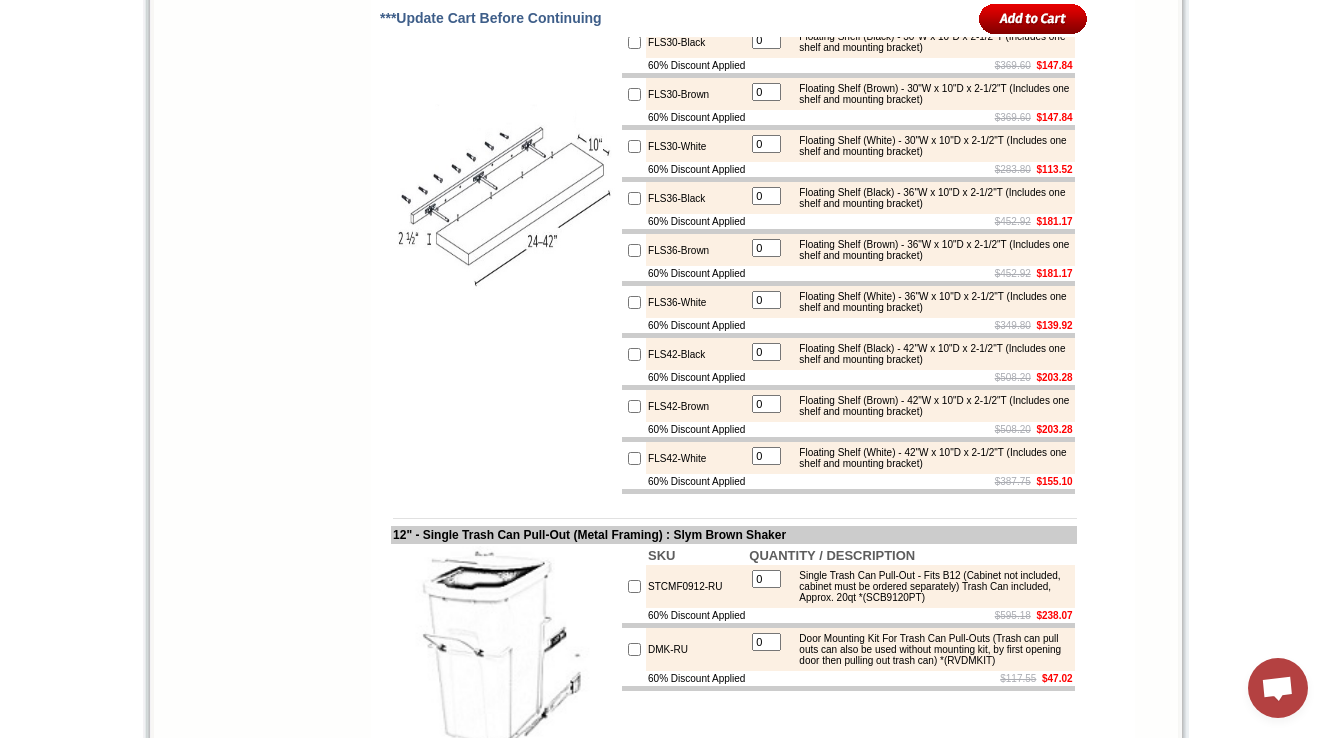 click on "Floating Shelf : Slym Brown Shaker" at bounding box center (734, -108) 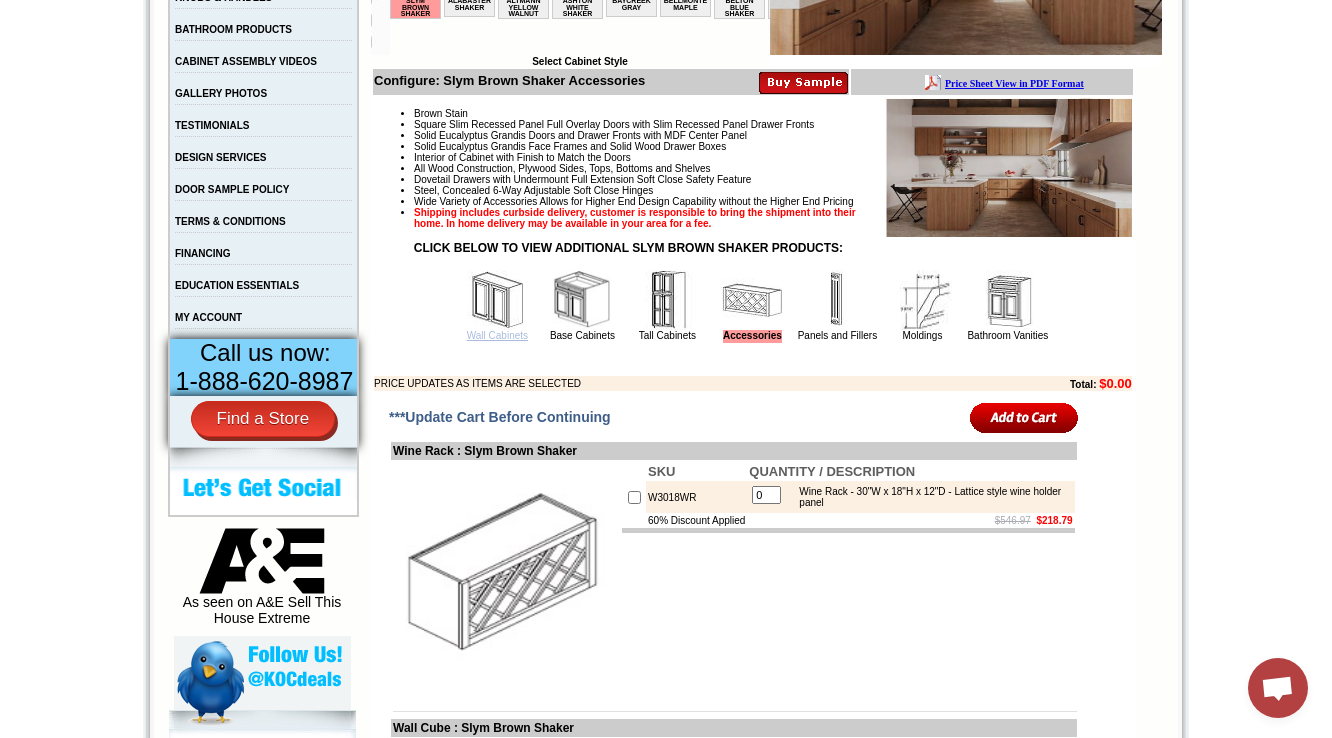 scroll, scrollTop: 555, scrollLeft: 0, axis: vertical 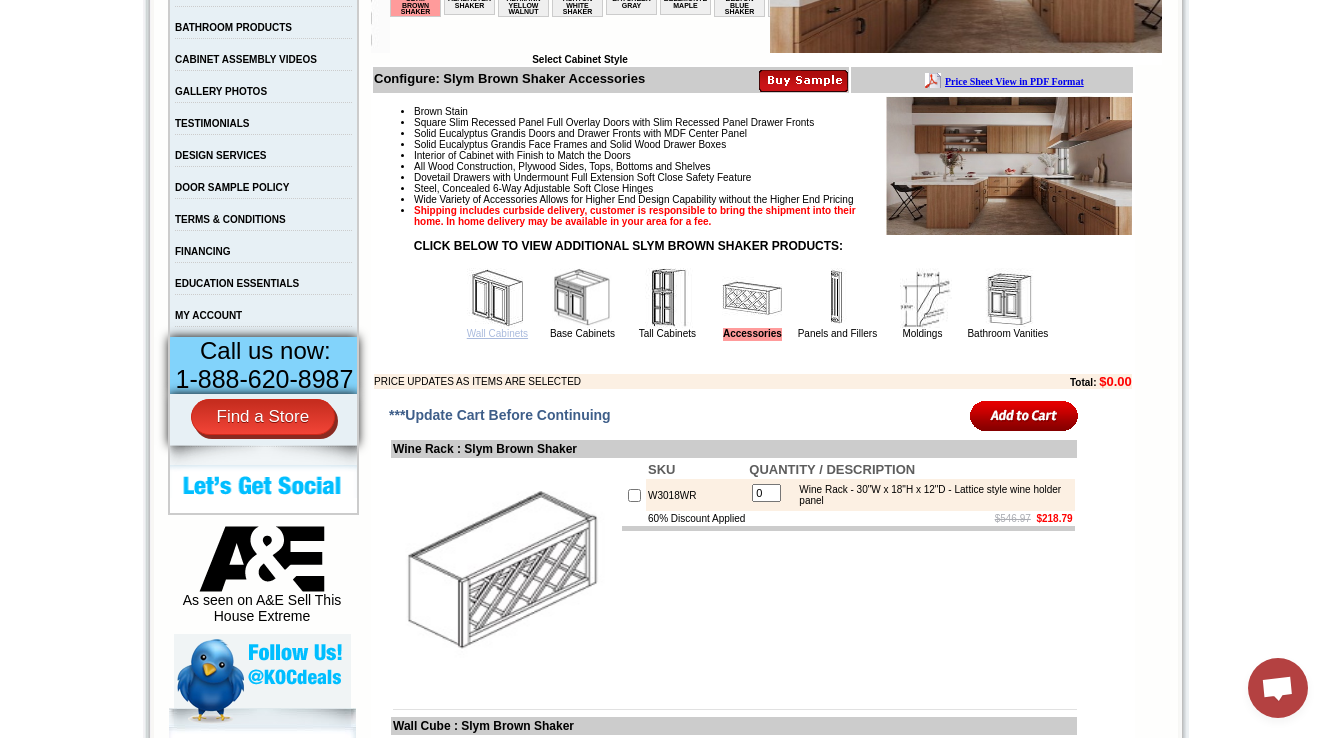 click on "Wall Cabinets" at bounding box center [497, 333] 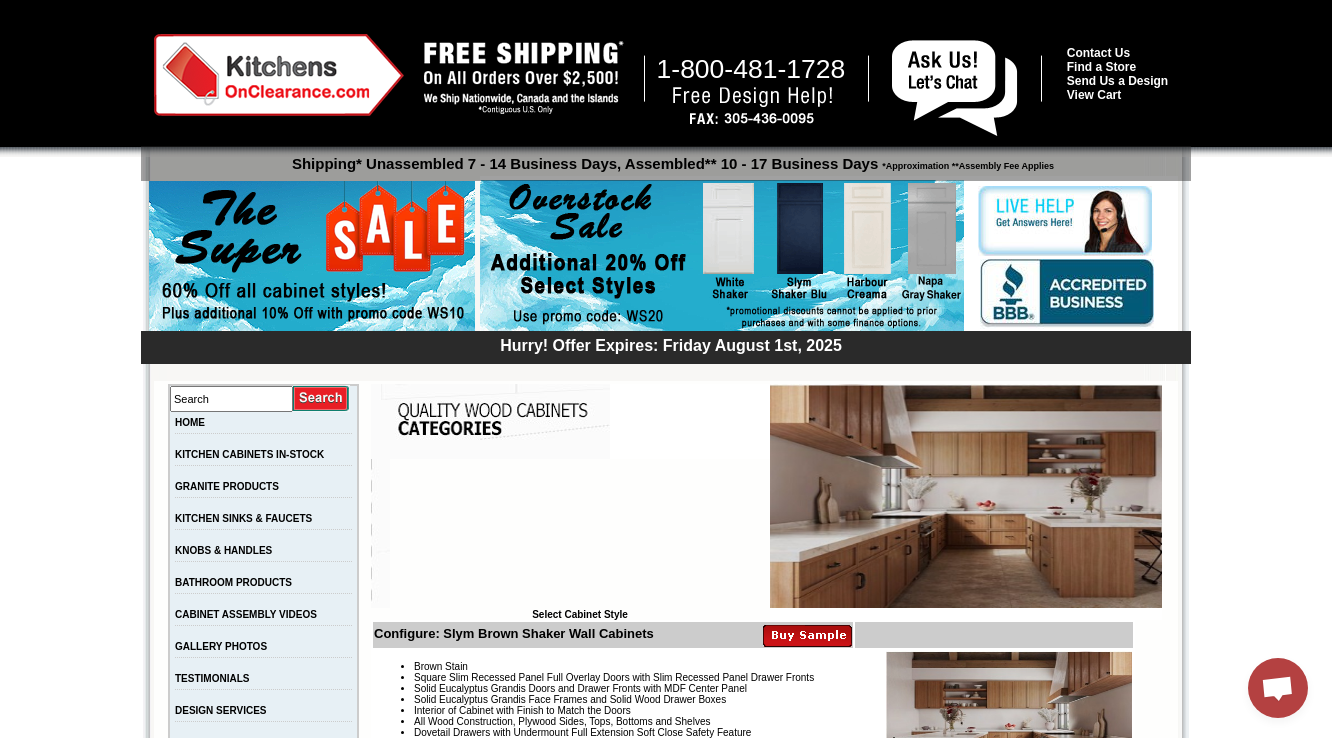 scroll, scrollTop: 0, scrollLeft: 0, axis: both 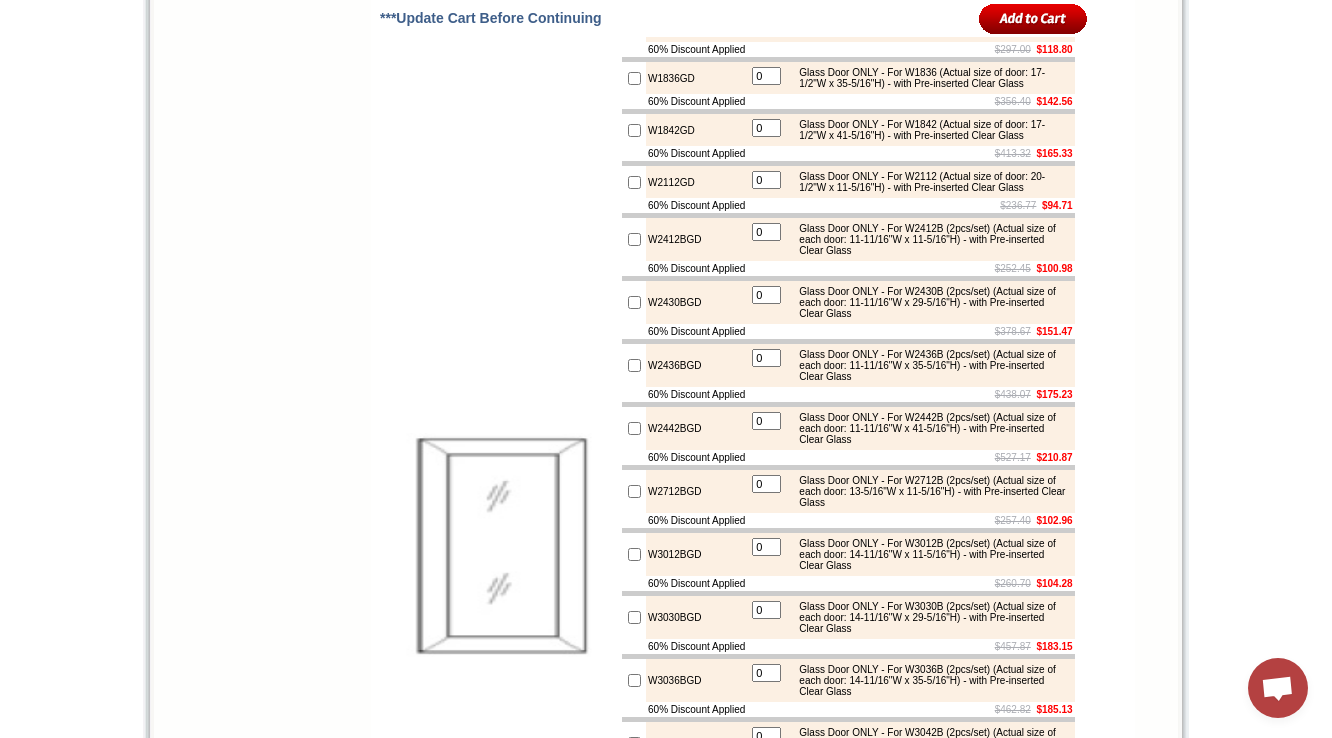 drag, startPoint x: 821, startPoint y: 274, endPoint x: 926, endPoint y: 304, distance: 109.201645 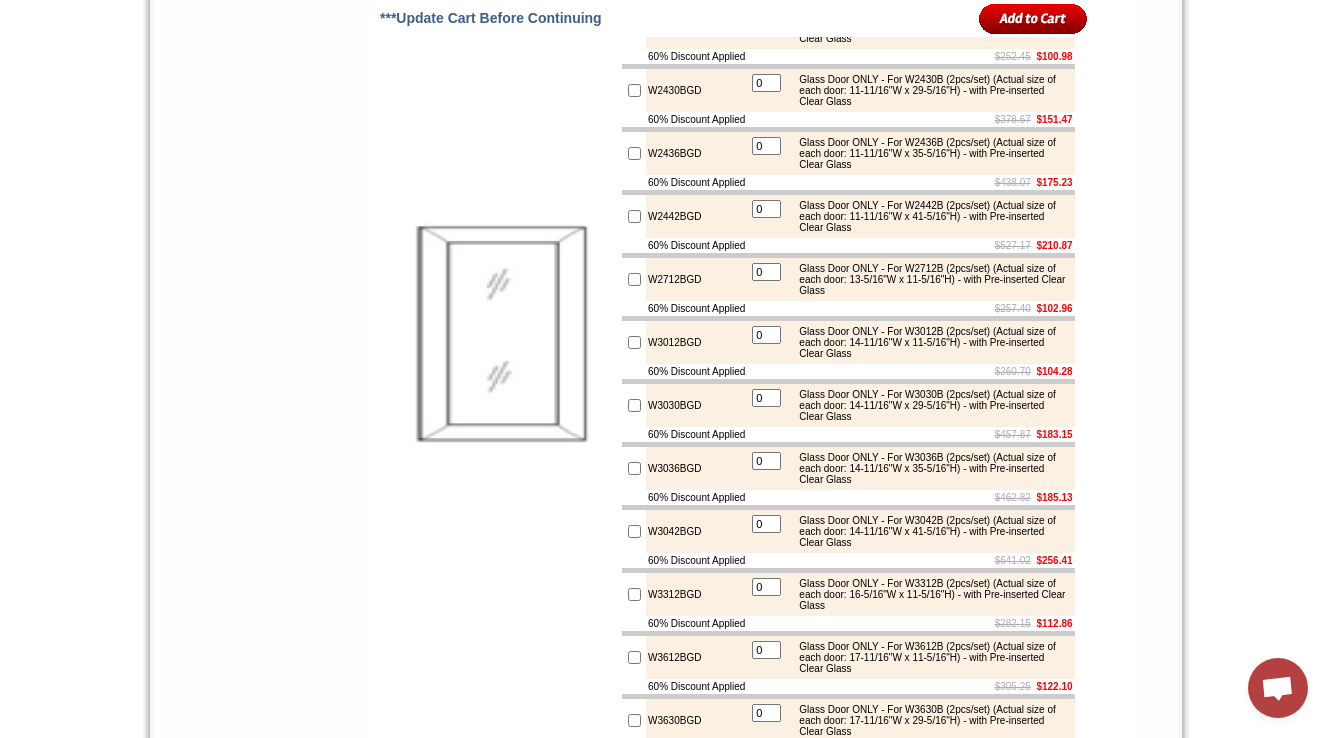 scroll, scrollTop: 7055, scrollLeft: 0, axis: vertical 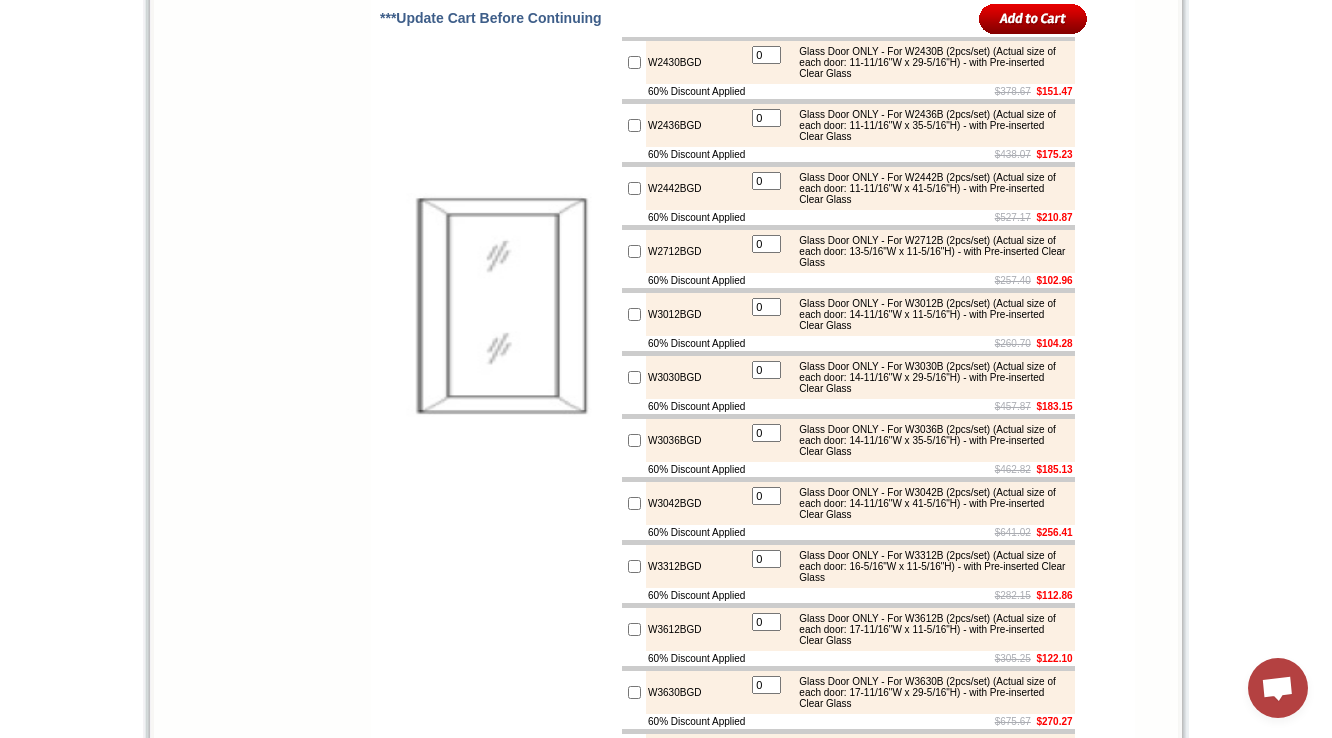 click at bounding box center (505, 305) 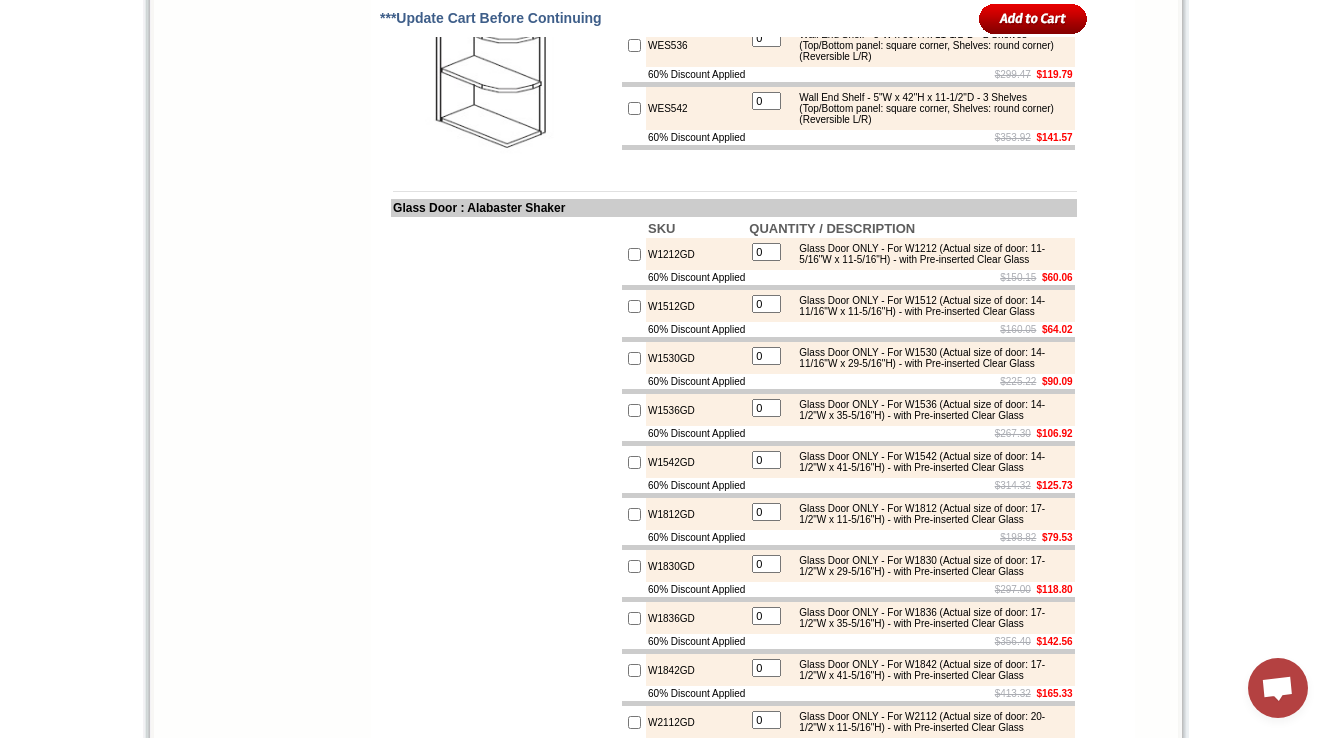 scroll, scrollTop: 6175, scrollLeft: 0, axis: vertical 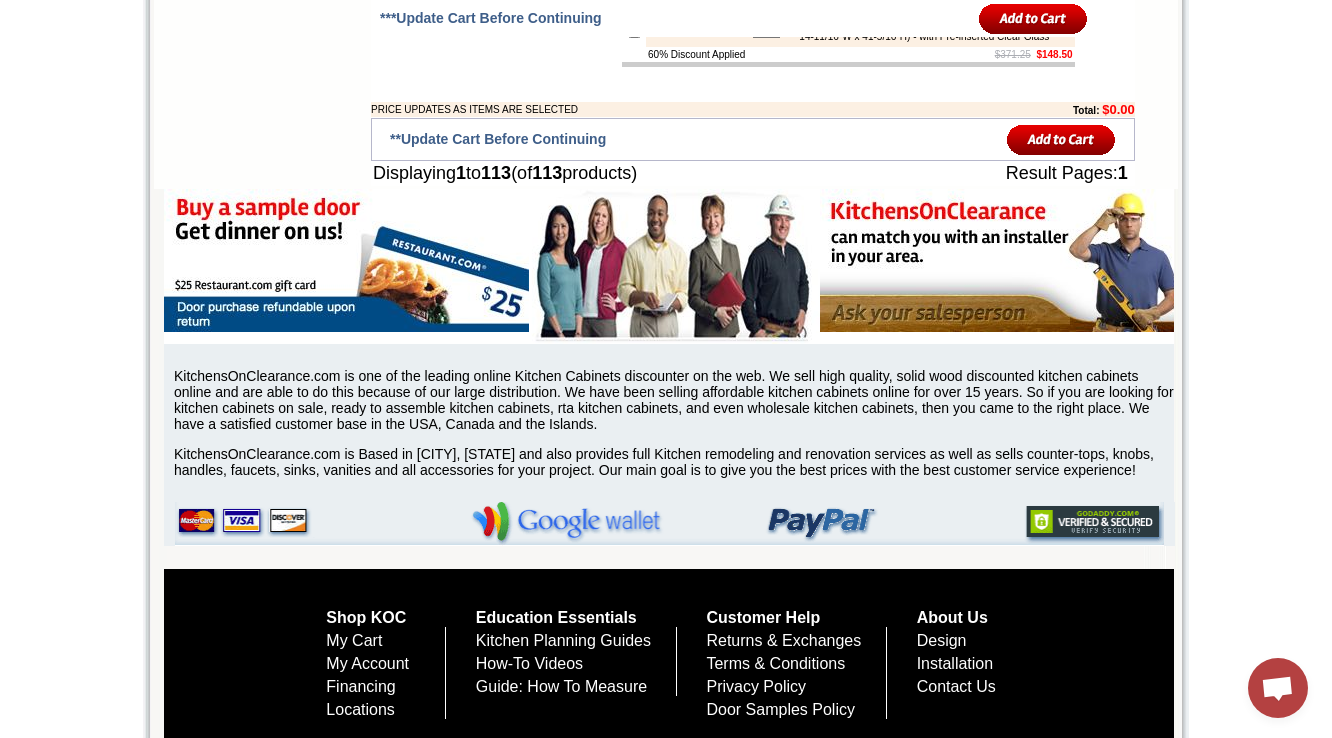 click at bounding box center (505, -800) 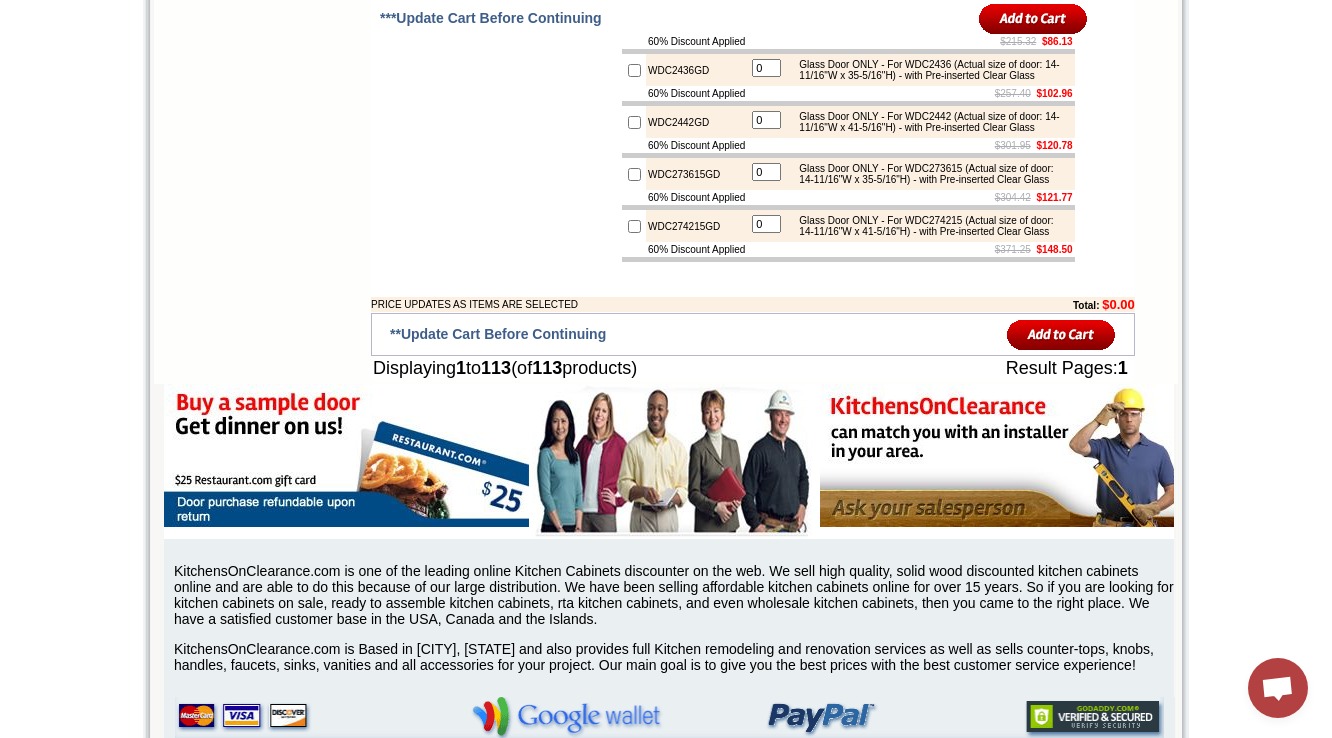 scroll, scrollTop: 8240, scrollLeft: 0, axis: vertical 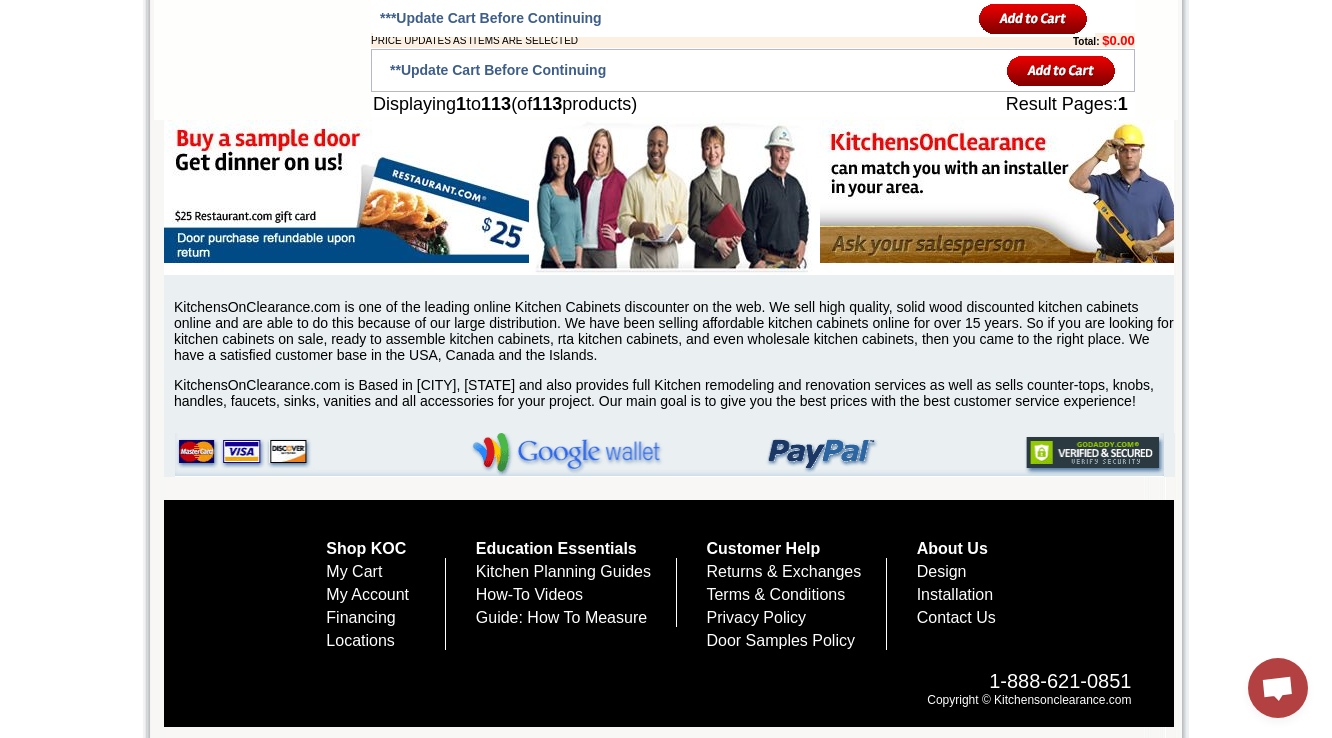 drag, startPoint x: 760, startPoint y: 143, endPoint x: 644, endPoint y: 148, distance: 116.10771 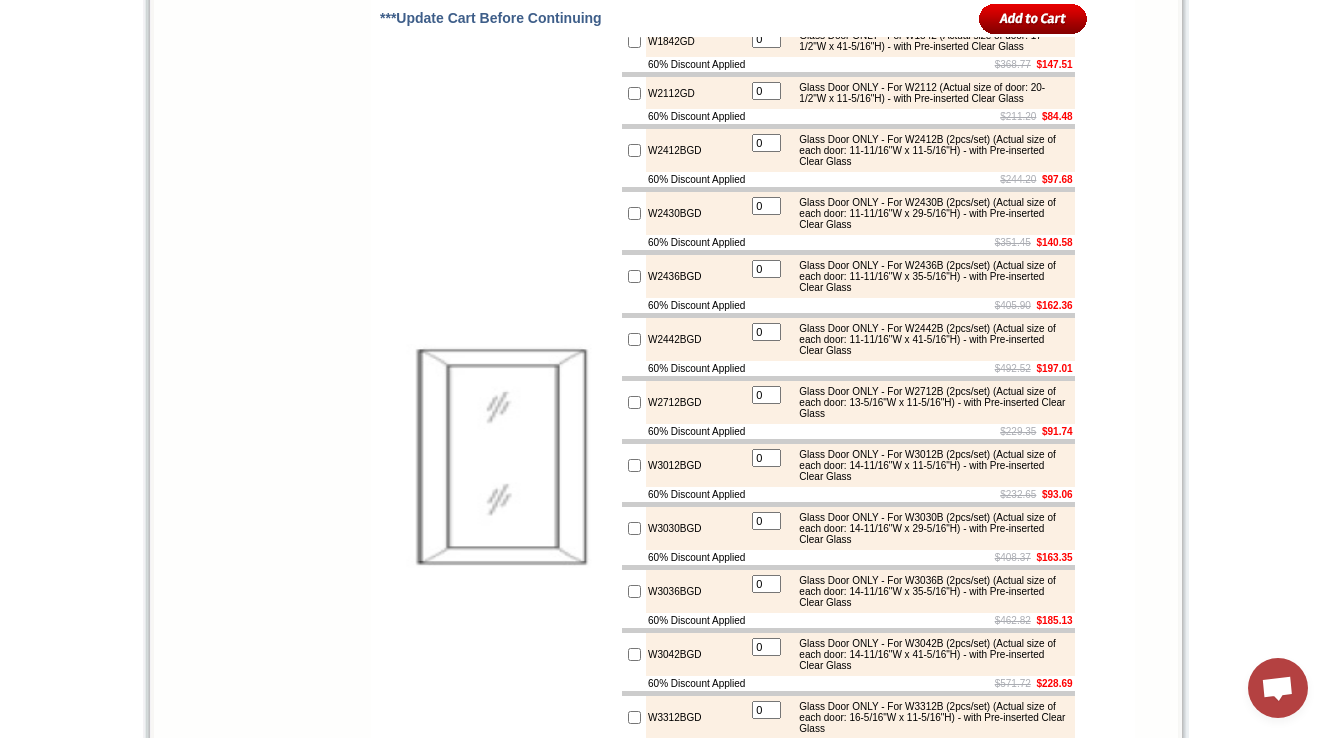 scroll, scrollTop: 6640, scrollLeft: 0, axis: vertical 